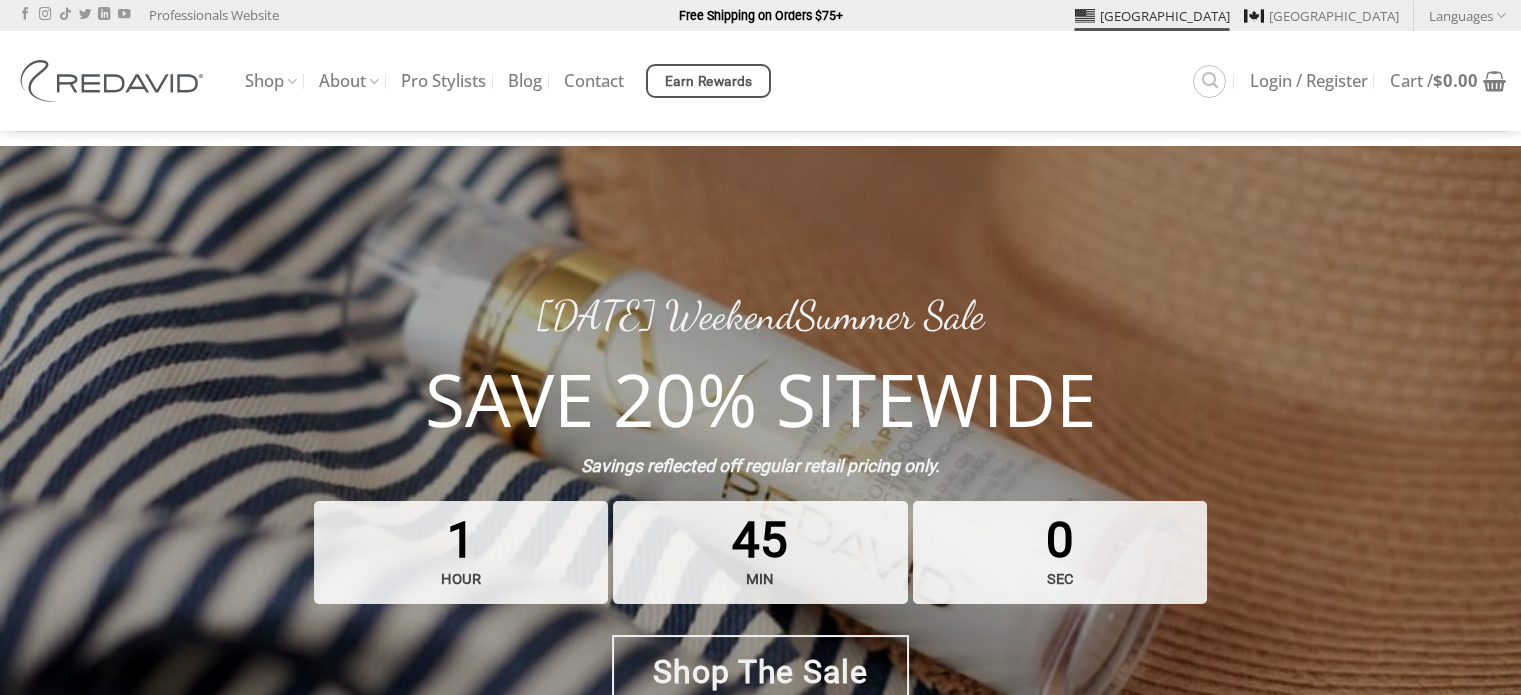scroll, scrollTop: 0, scrollLeft: 0, axis: both 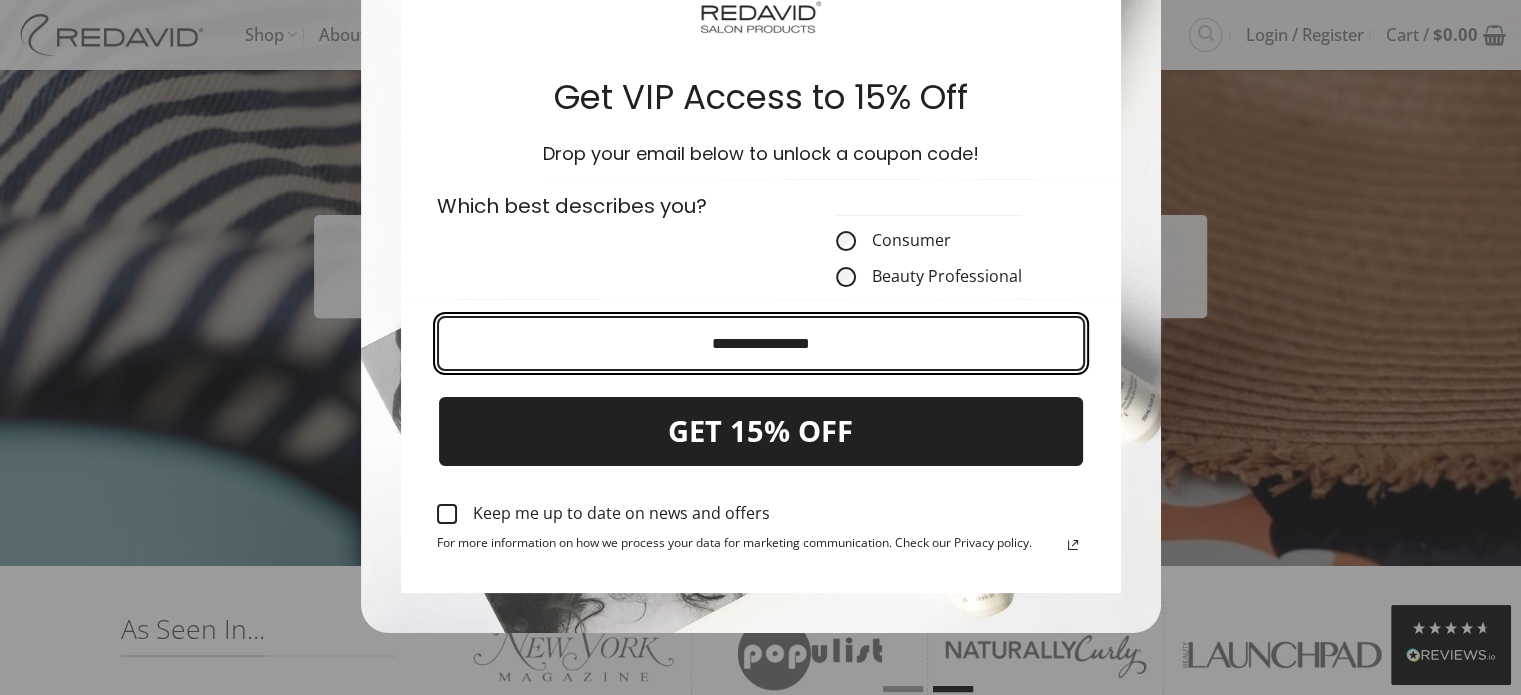 click at bounding box center [761, 343] 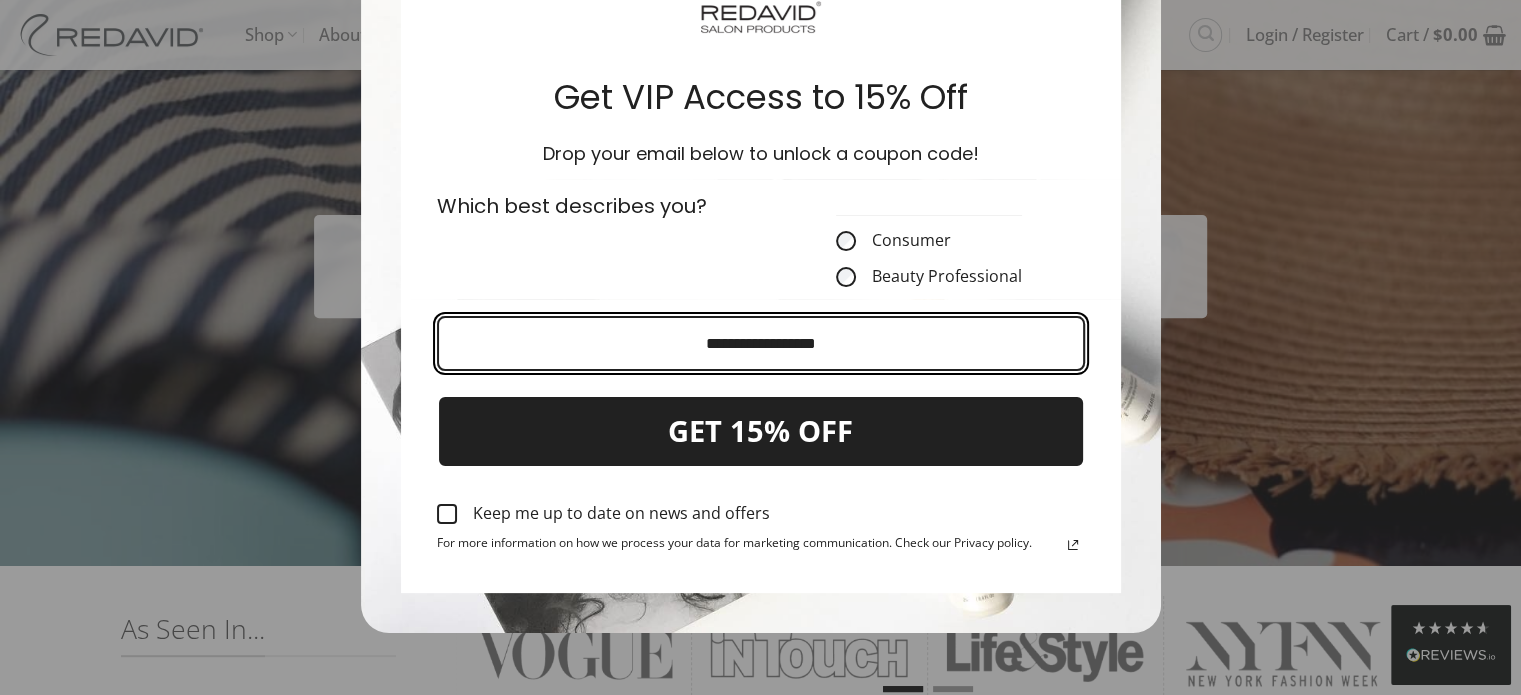 type on "**********" 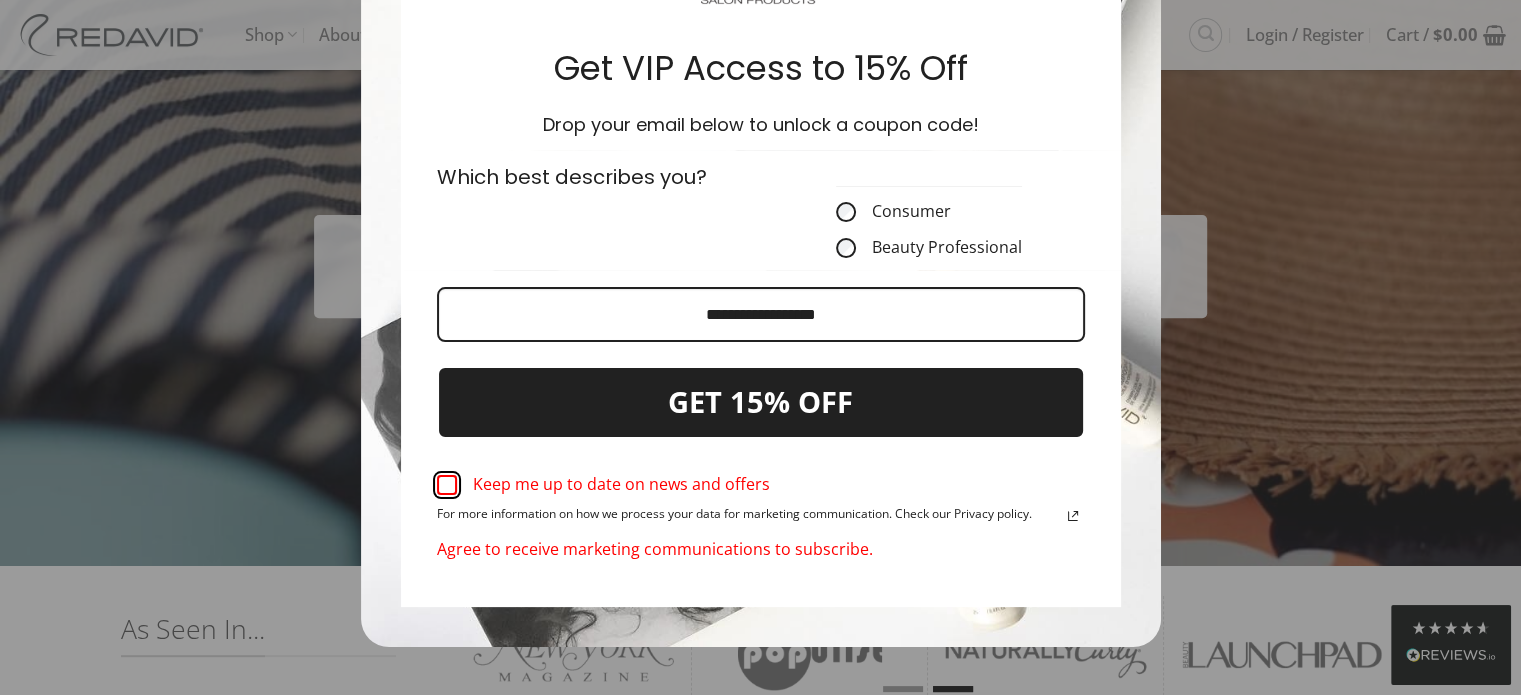 scroll, scrollTop: 316, scrollLeft: 0, axis: vertical 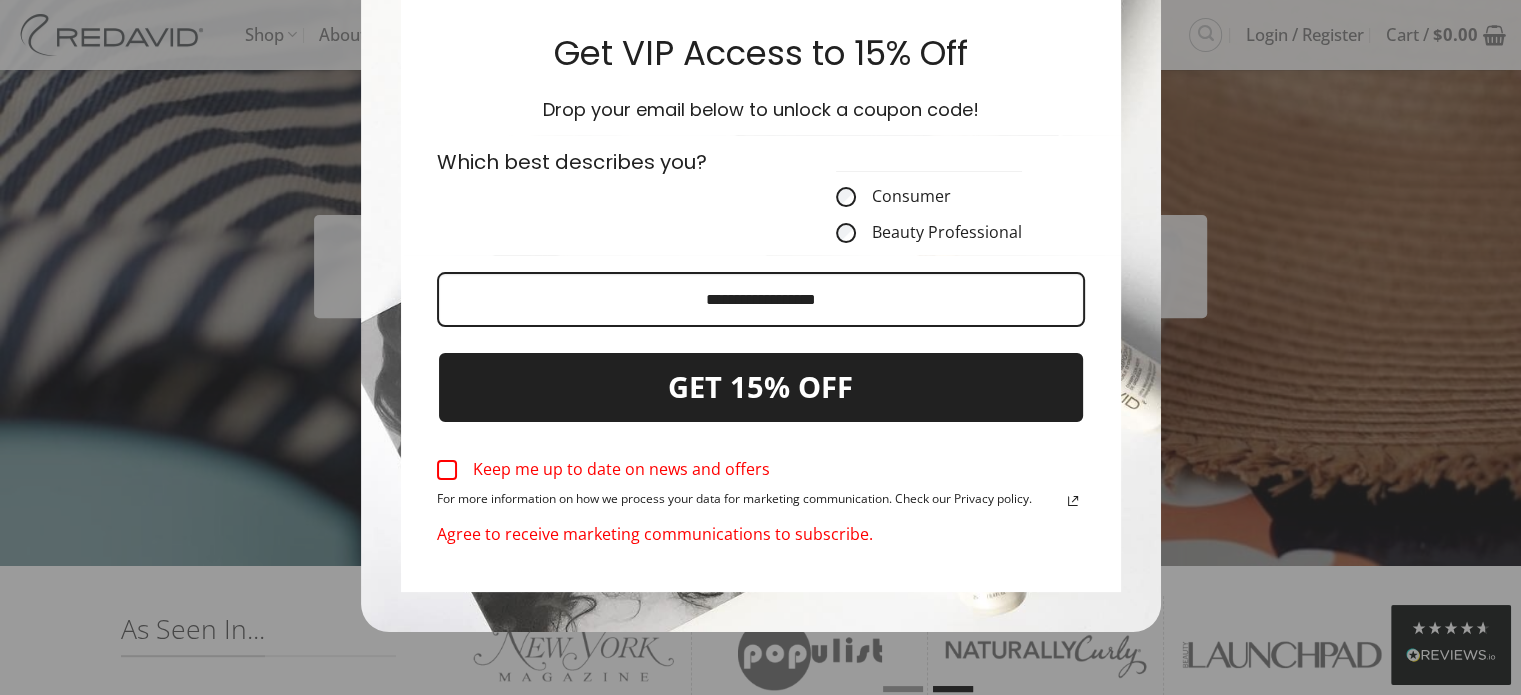 click at bounding box center (447, 470) 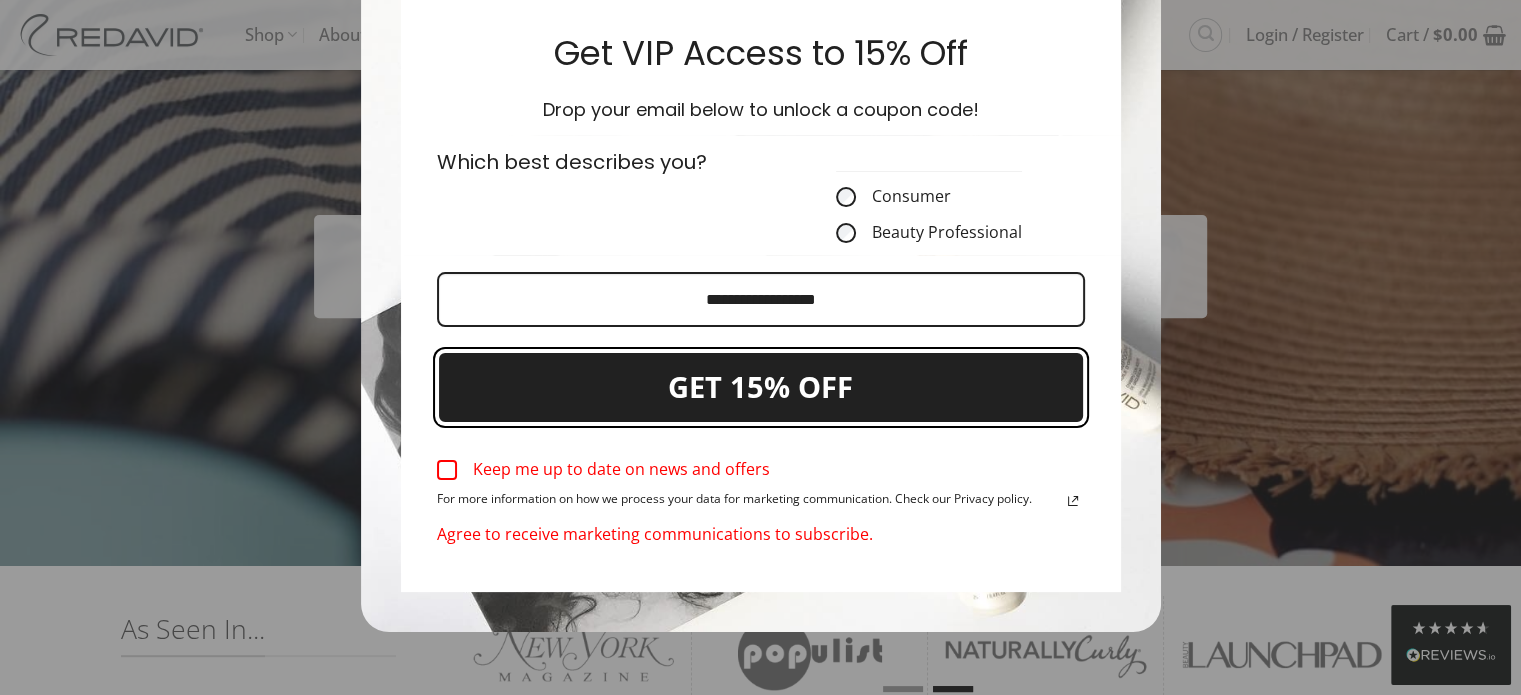 click on "GET 15% OFF" at bounding box center [761, 387] 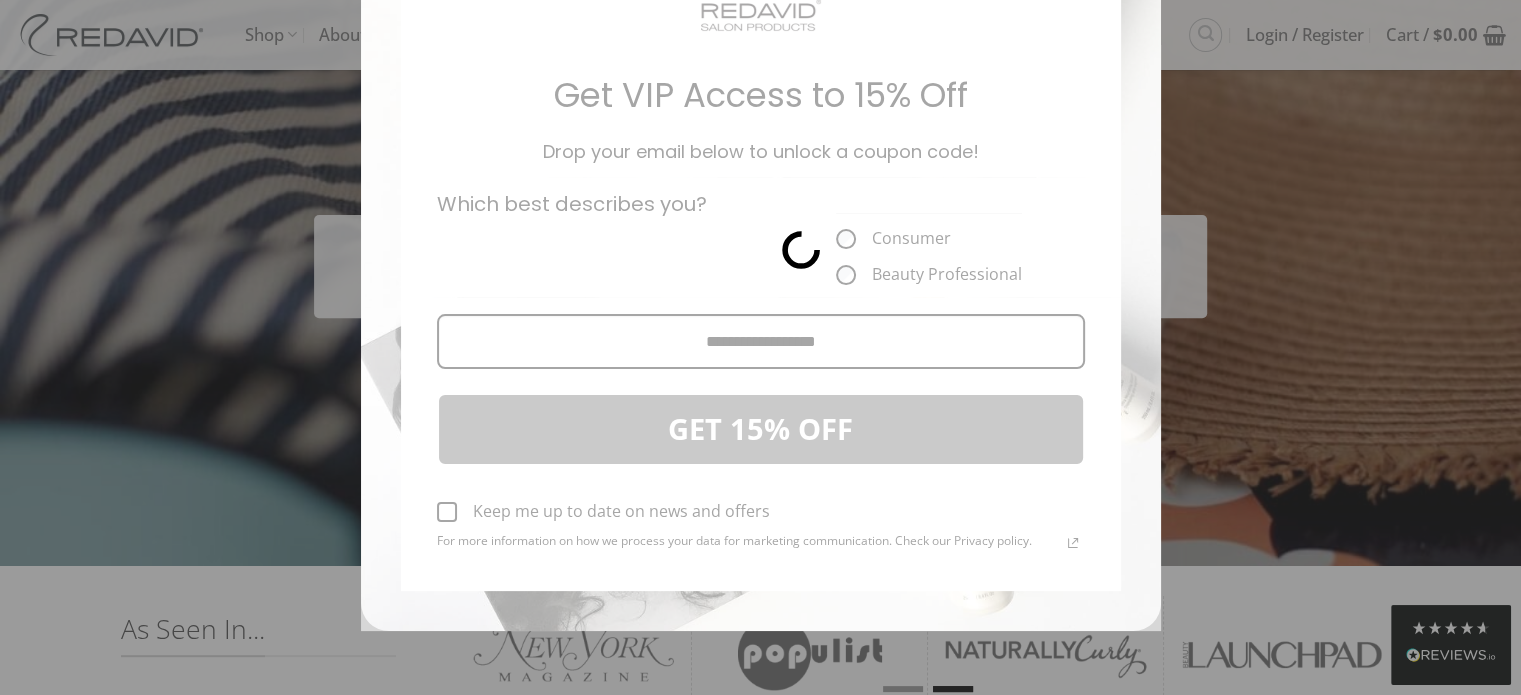 scroll, scrollTop: 3, scrollLeft: 0, axis: vertical 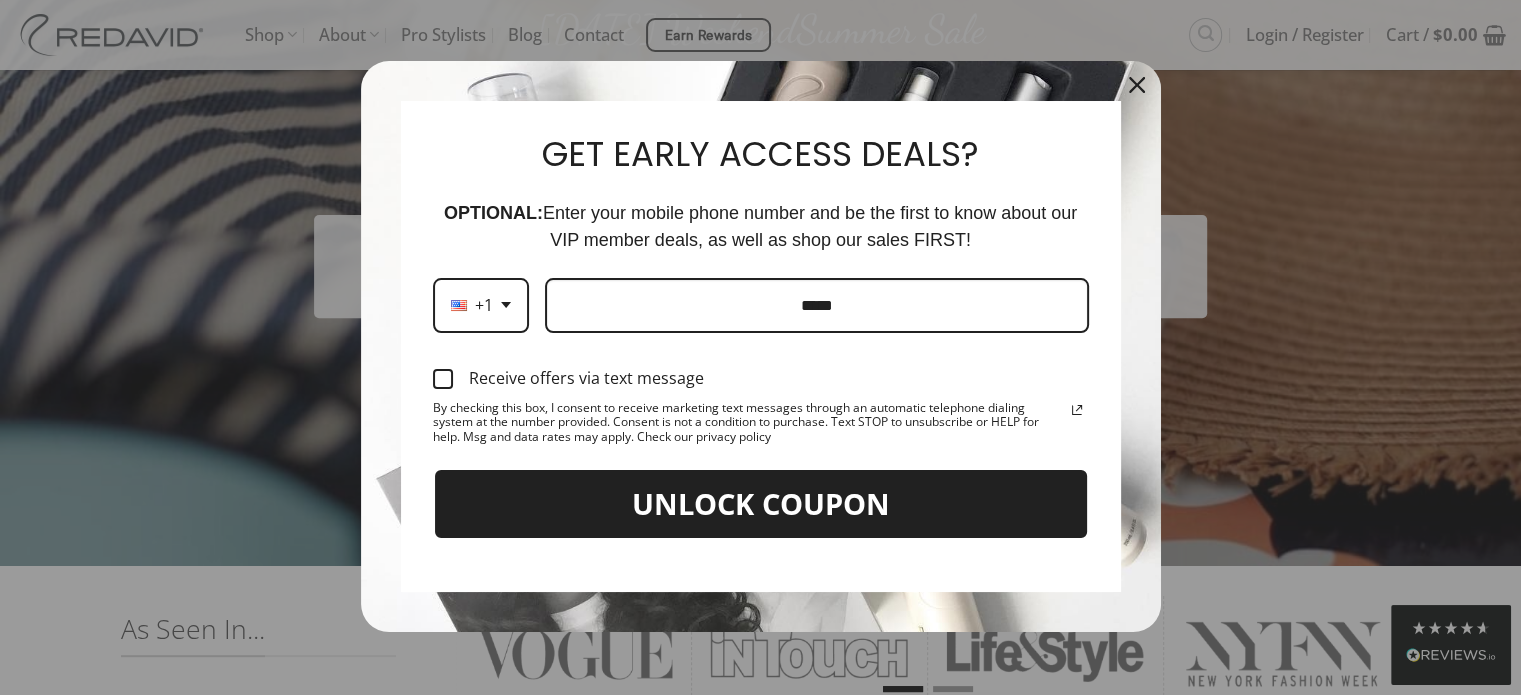 click at bounding box center [1137, 85] 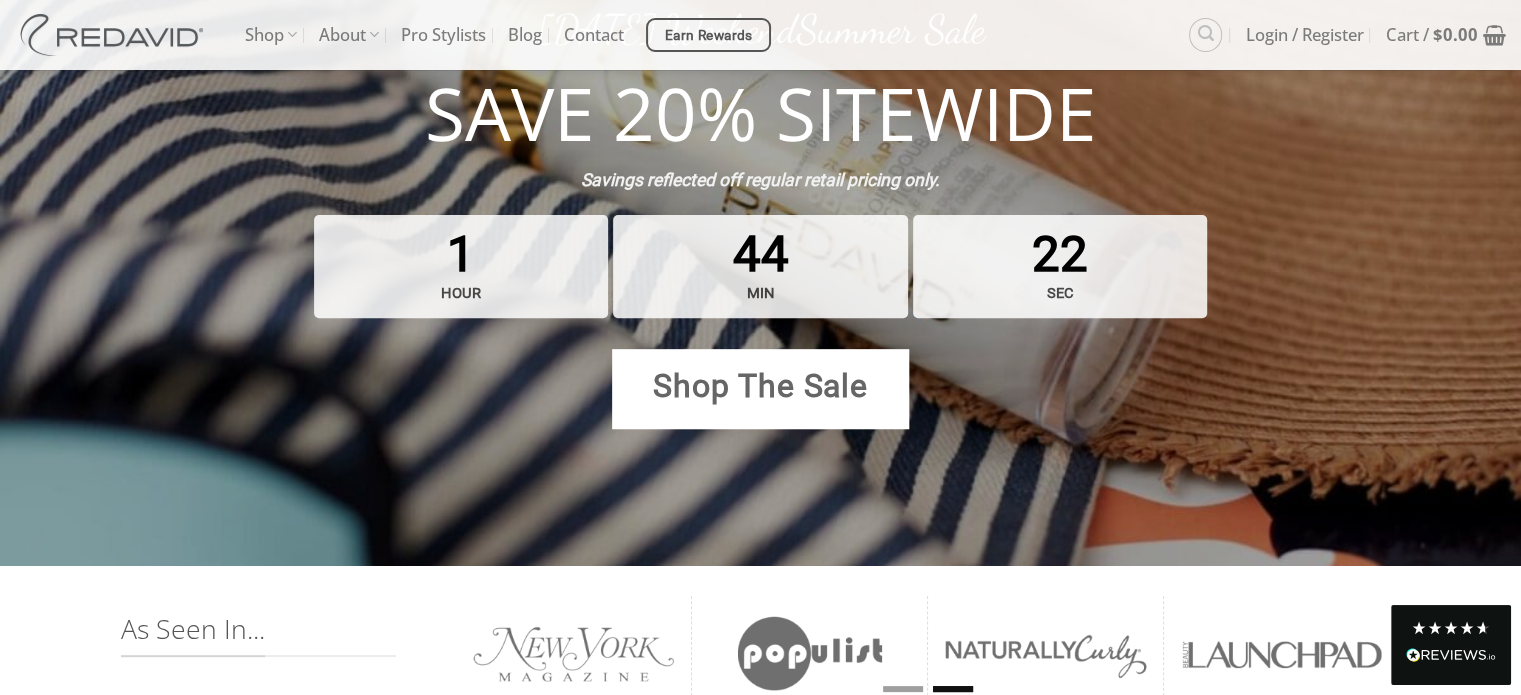 click on "Shop The Sale" at bounding box center [760, 386] 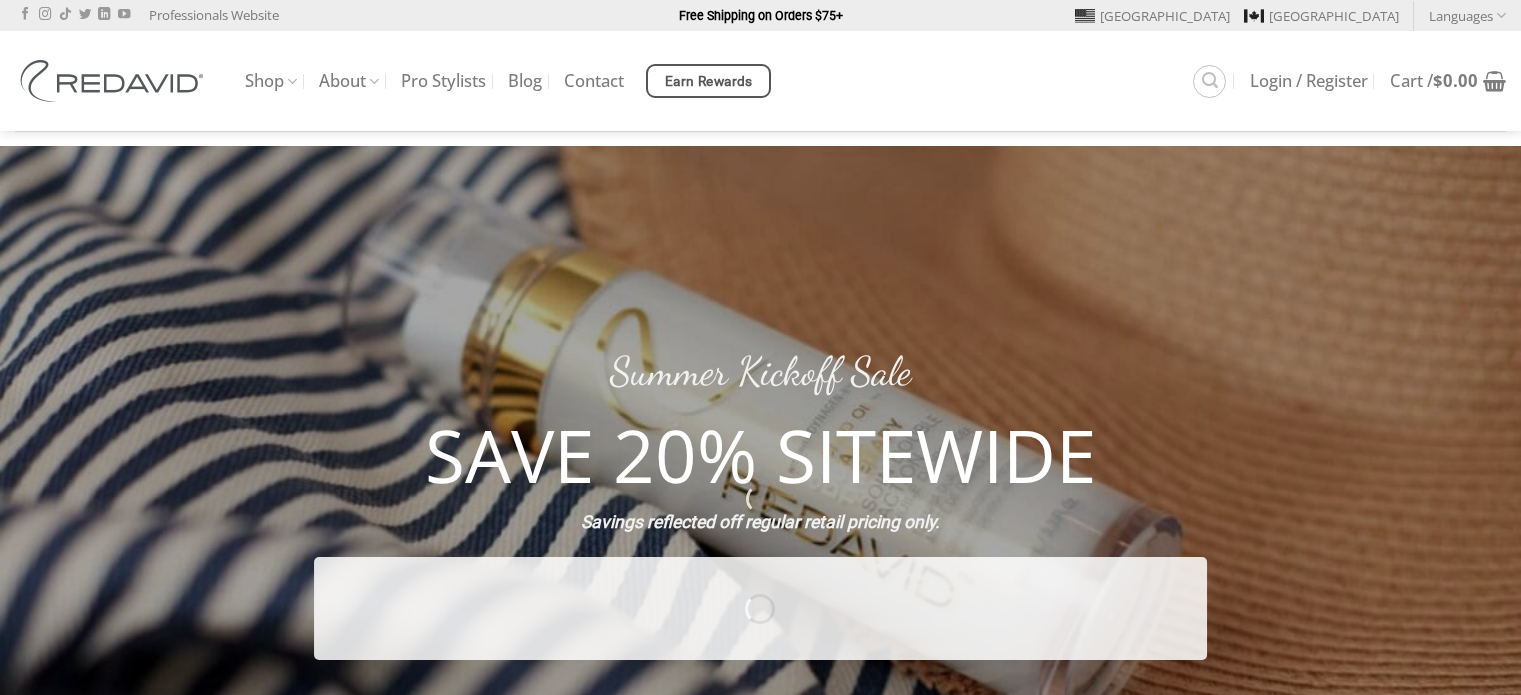 scroll, scrollTop: 0, scrollLeft: 0, axis: both 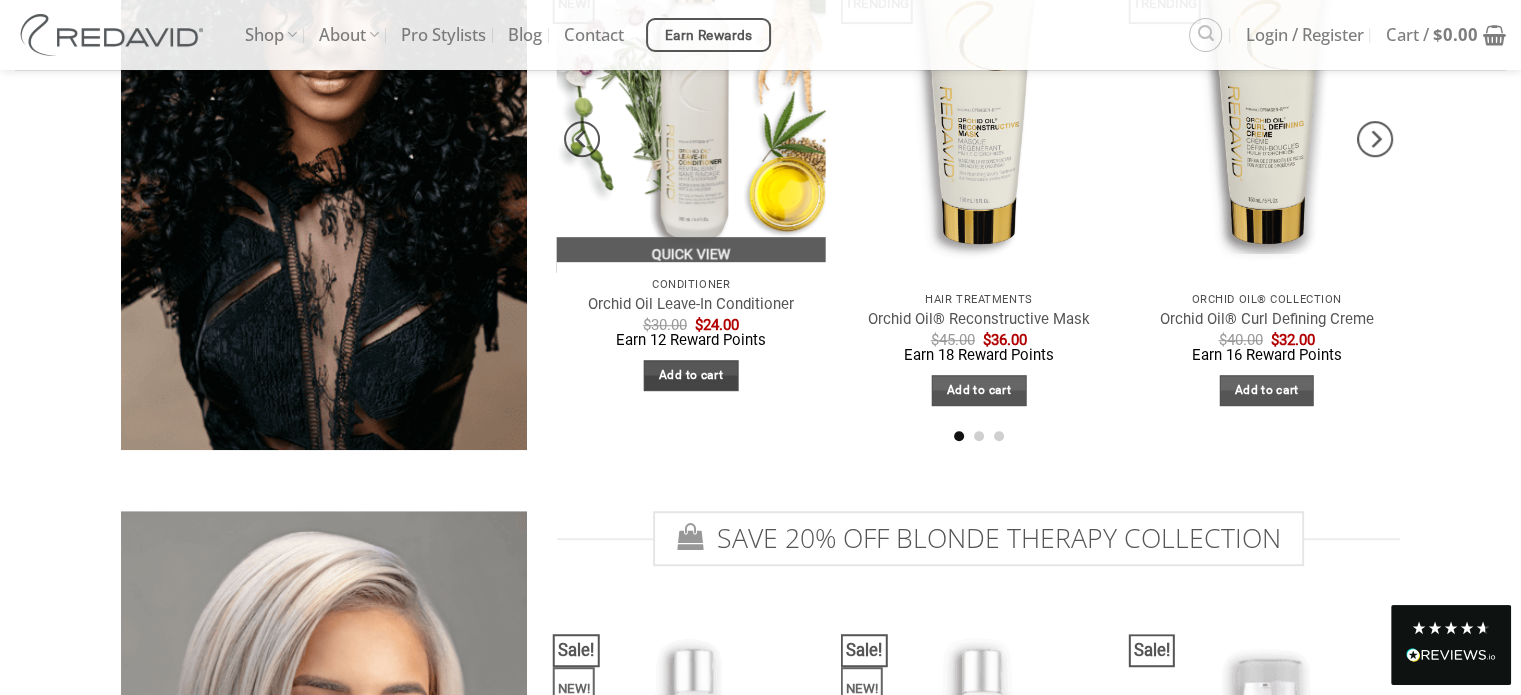 click on "Add to cart" at bounding box center [691, 375] 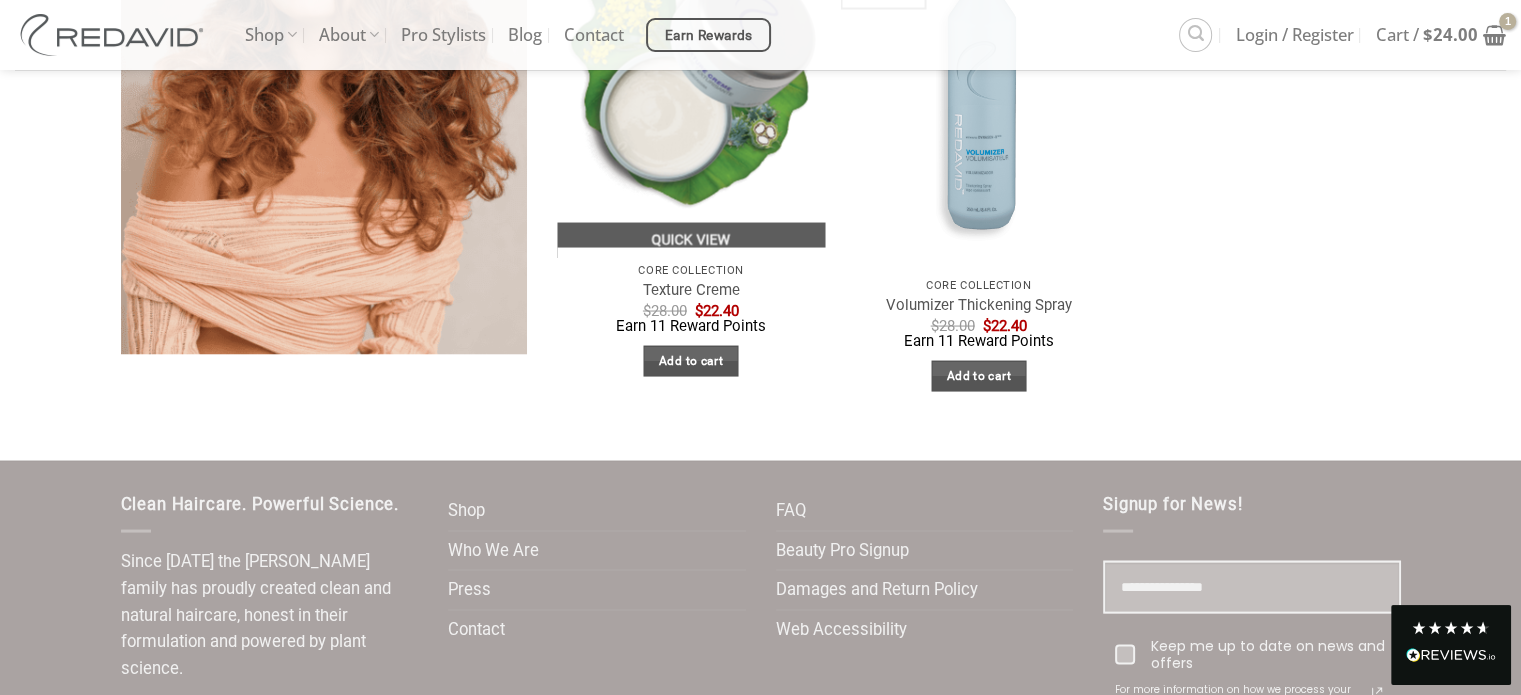 scroll, scrollTop: 3863, scrollLeft: 0, axis: vertical 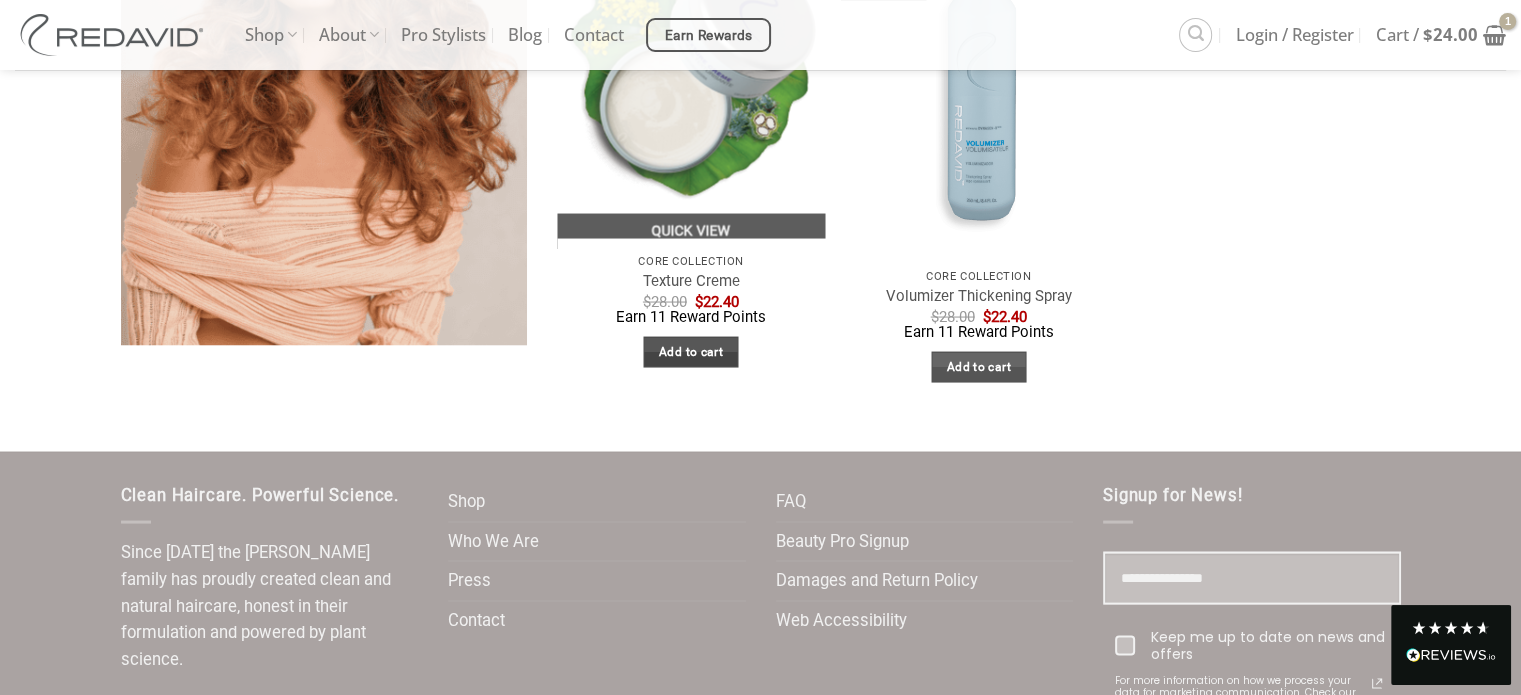 click on "Add to cart" at bounding box center (691, 352) 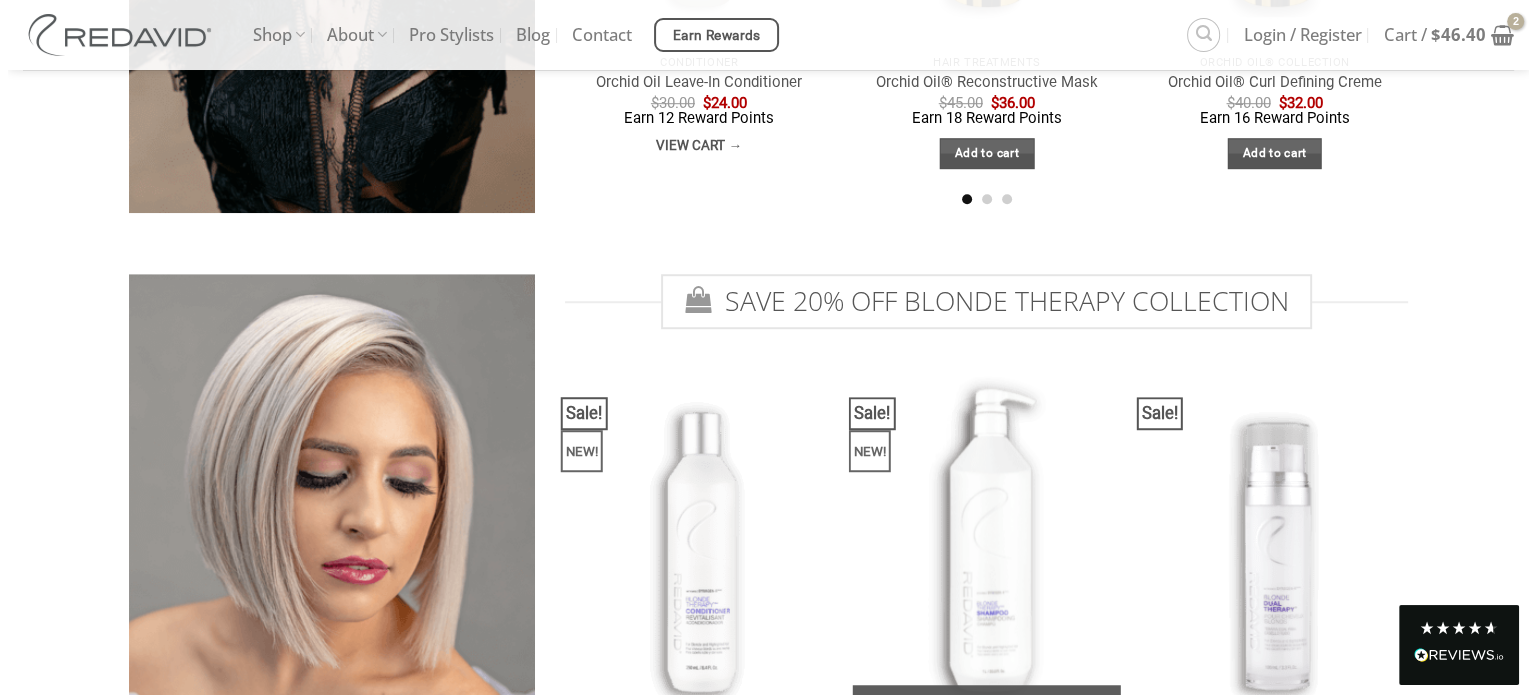 scroll, scrollTop: 963, scrollLeft: 0, axis: vertical 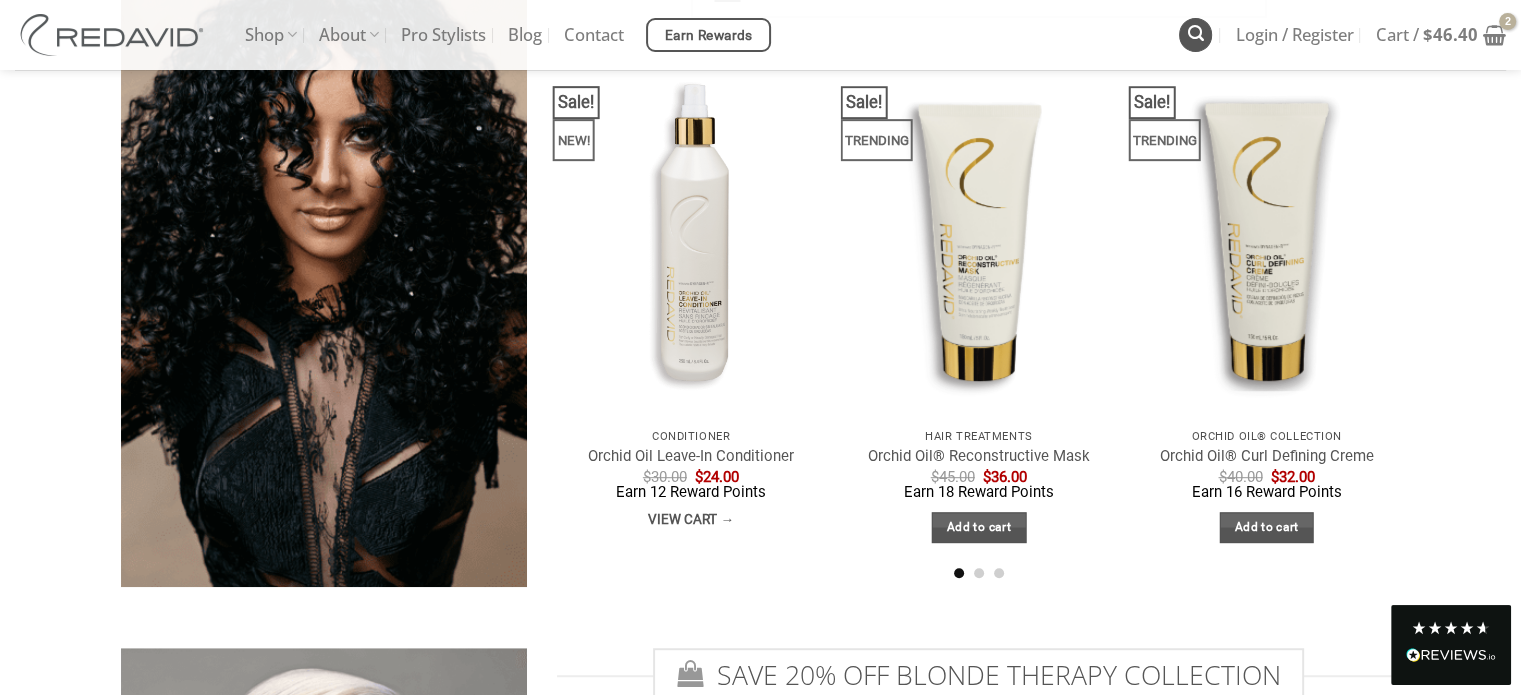 click at bounding box center [1196, 33] 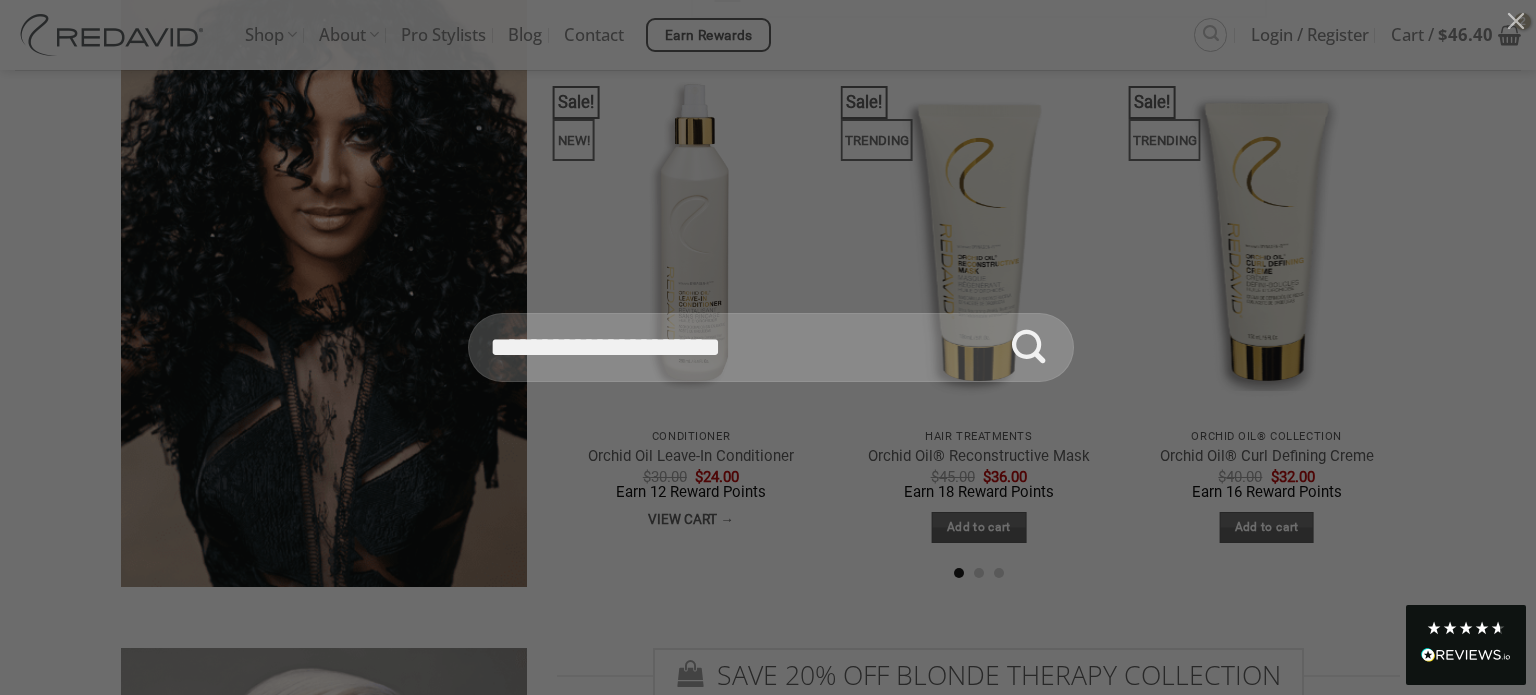 type on "**********" 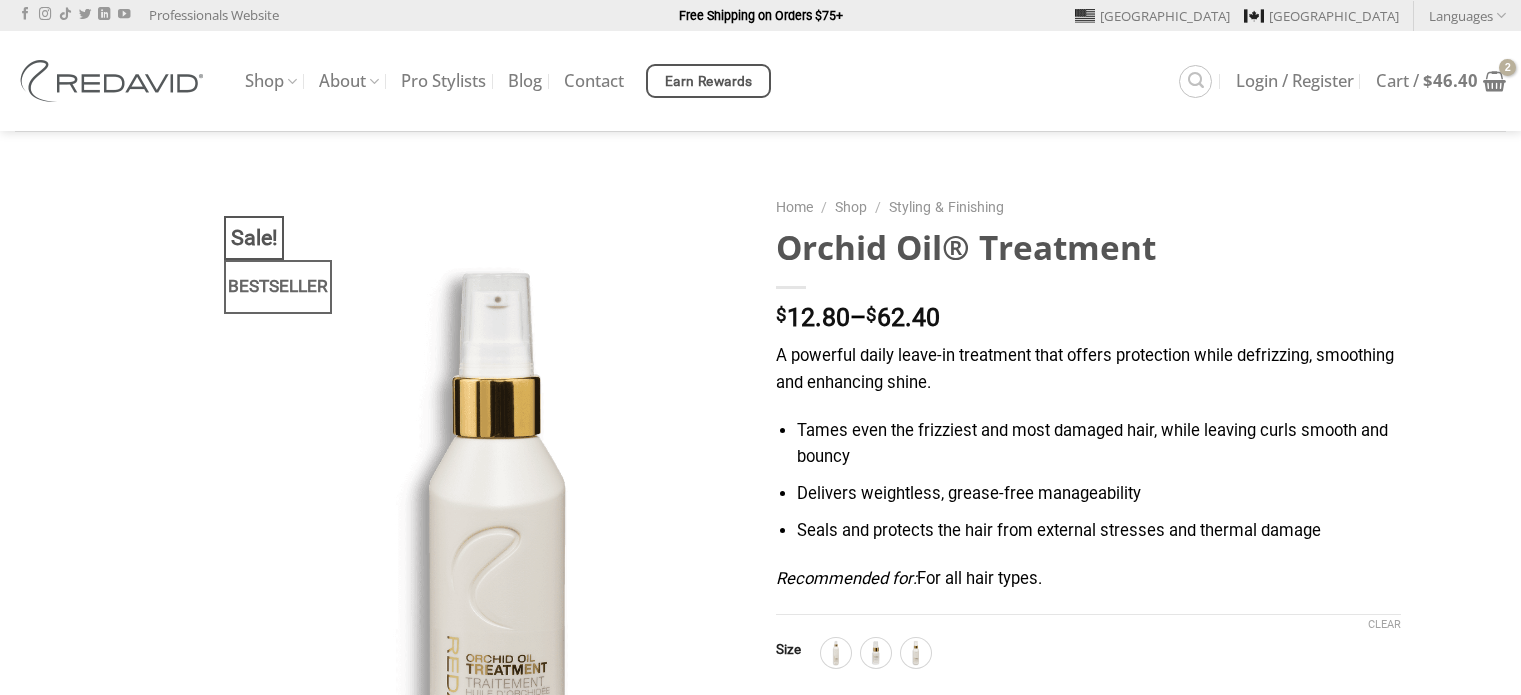scroll, scrollTop: 0, scrollLeft: 0, axis: both 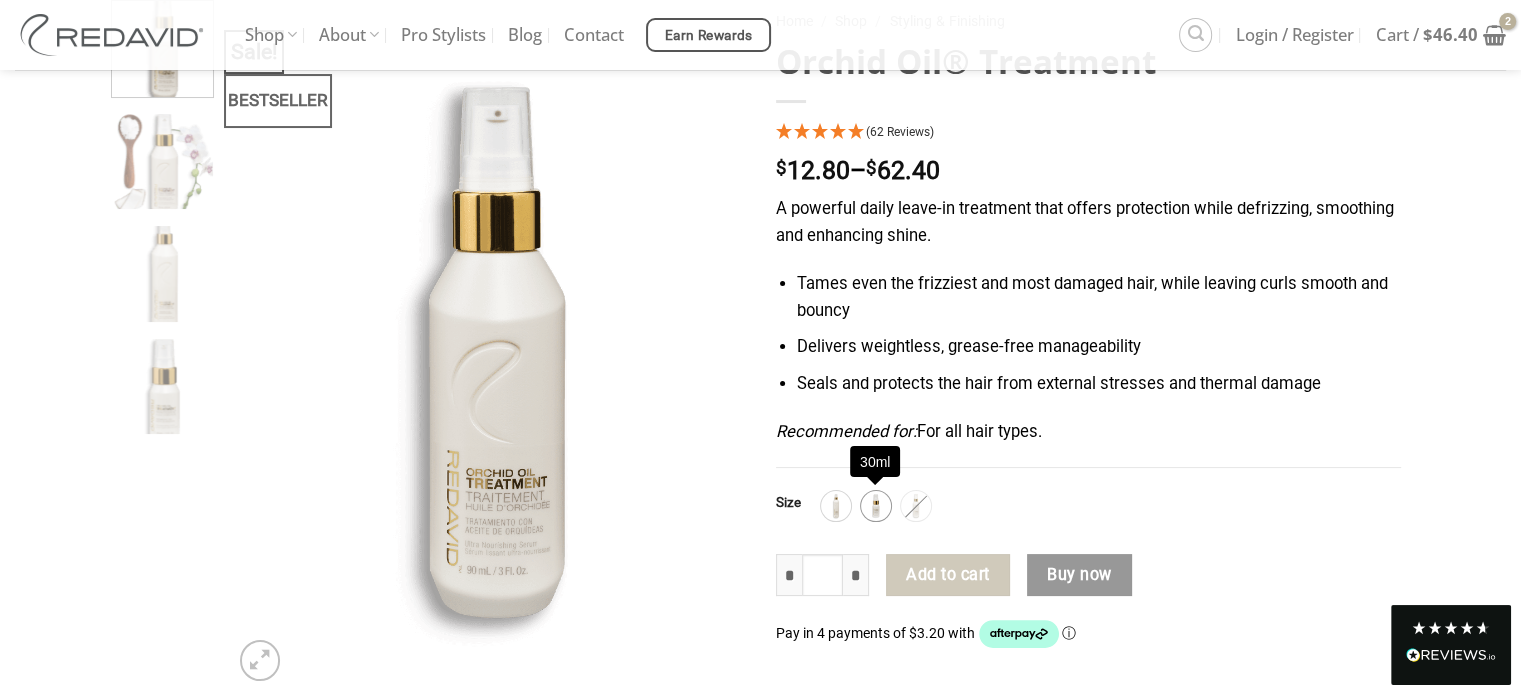 click 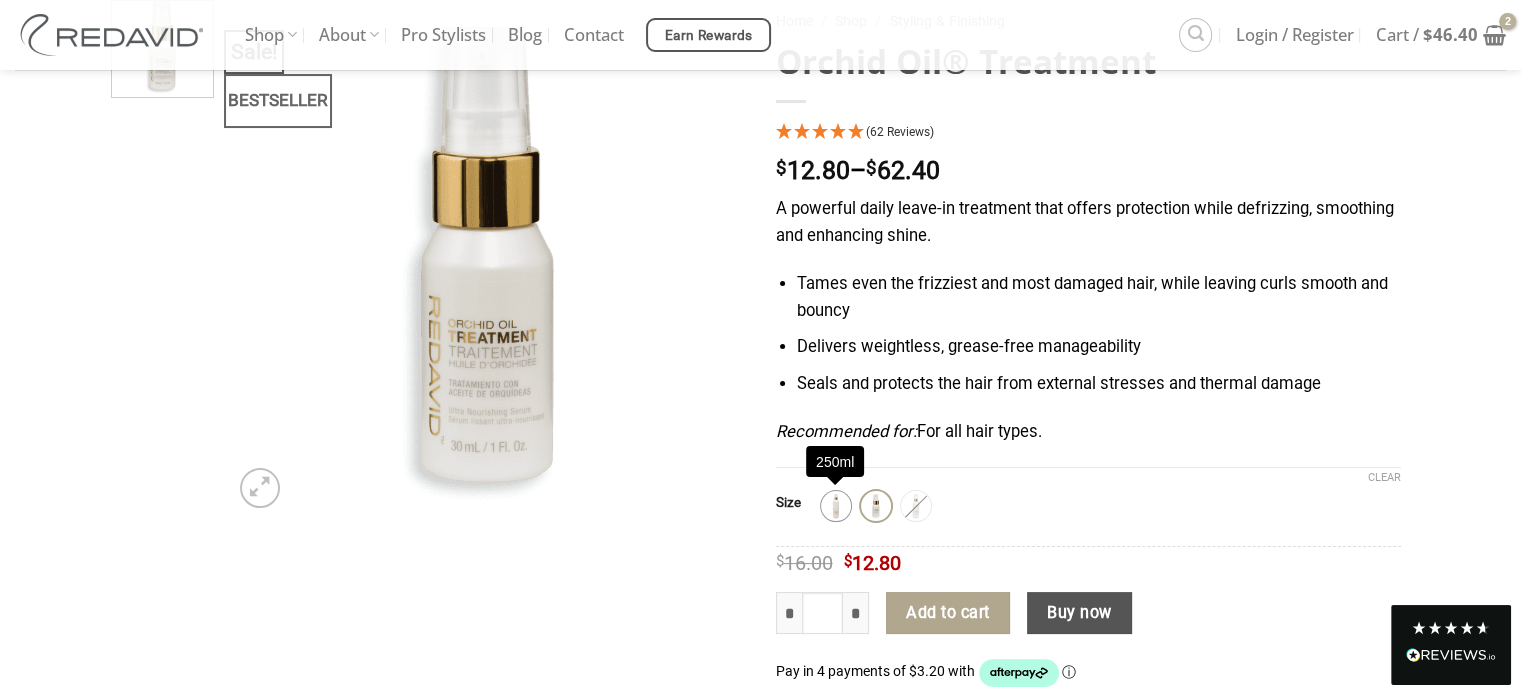 click 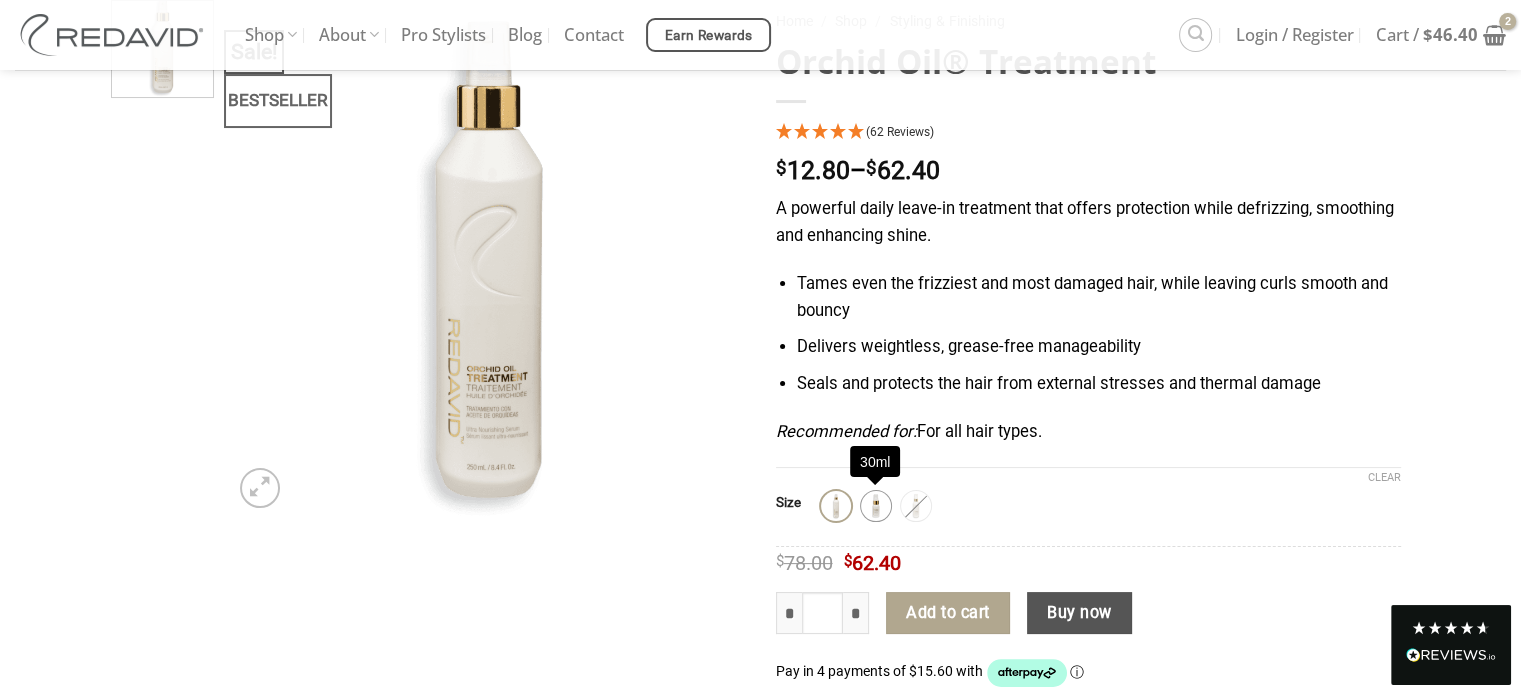 click 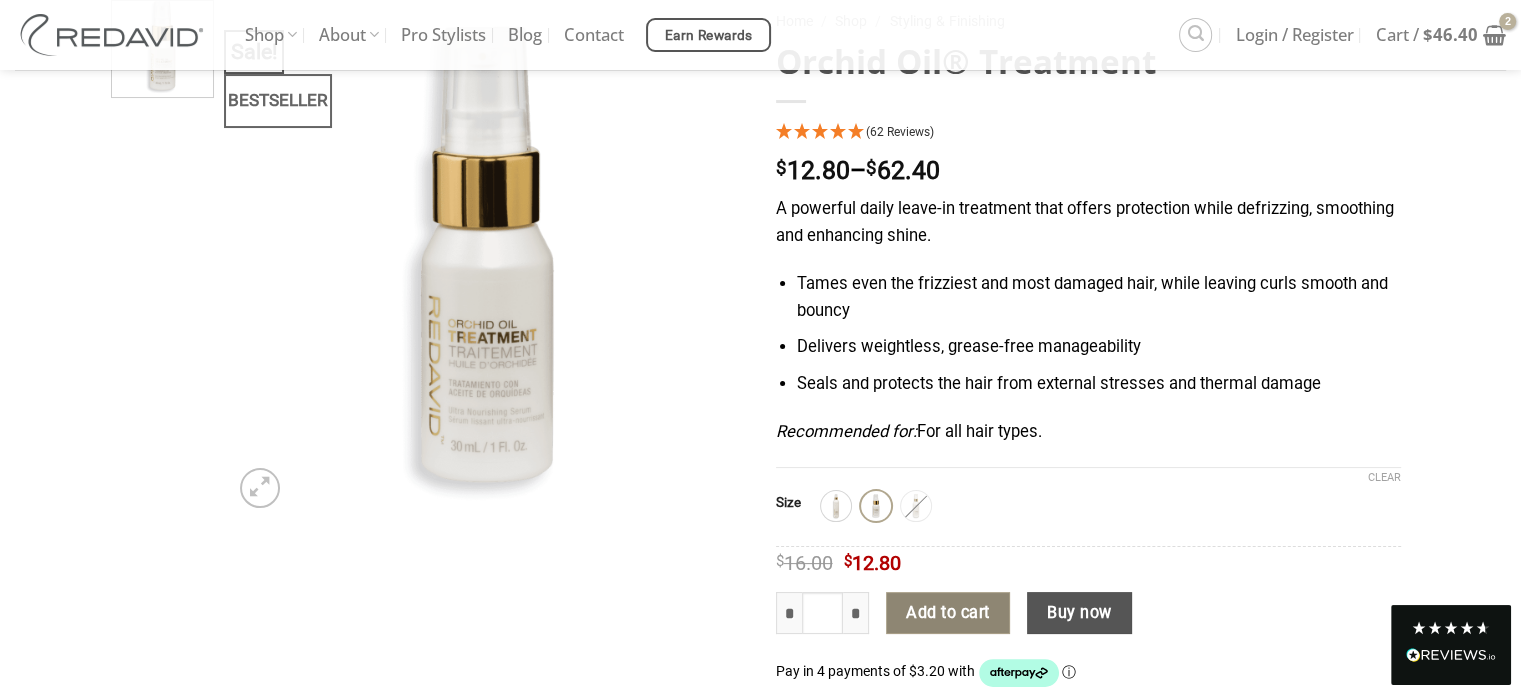 click on "Add to cart" 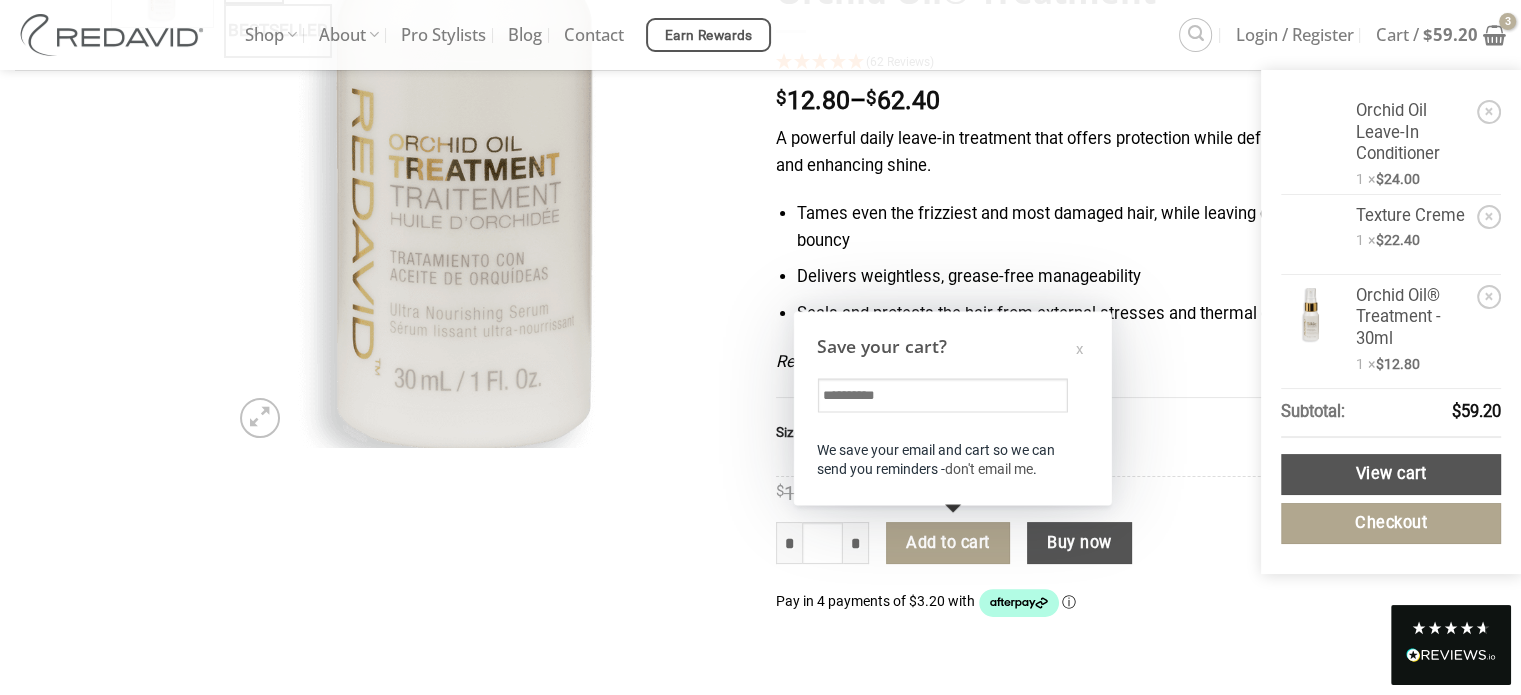 scroll, scrollTop: 297, scrollLeft: 0, axis: vertical 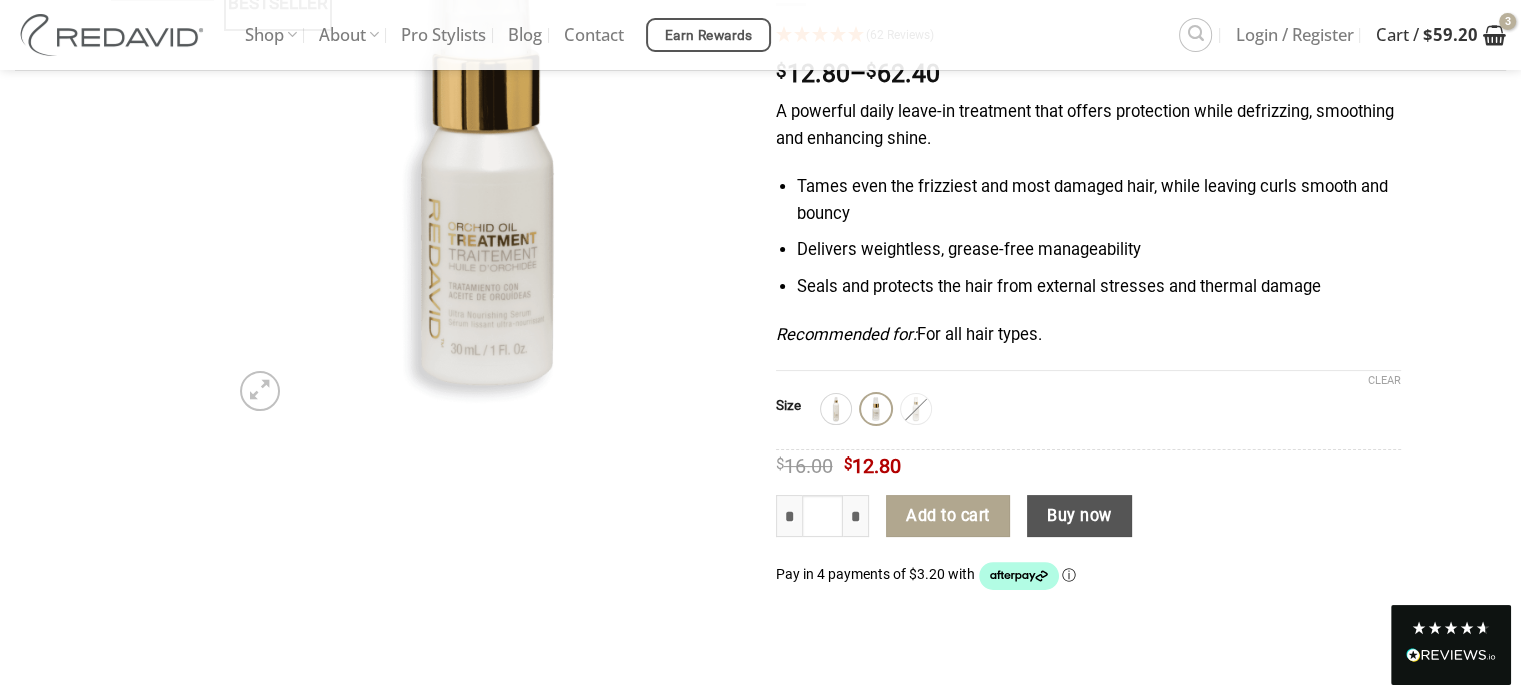 click on "Cart   /                   $ 59.20" at bounding box center [1427, 35] 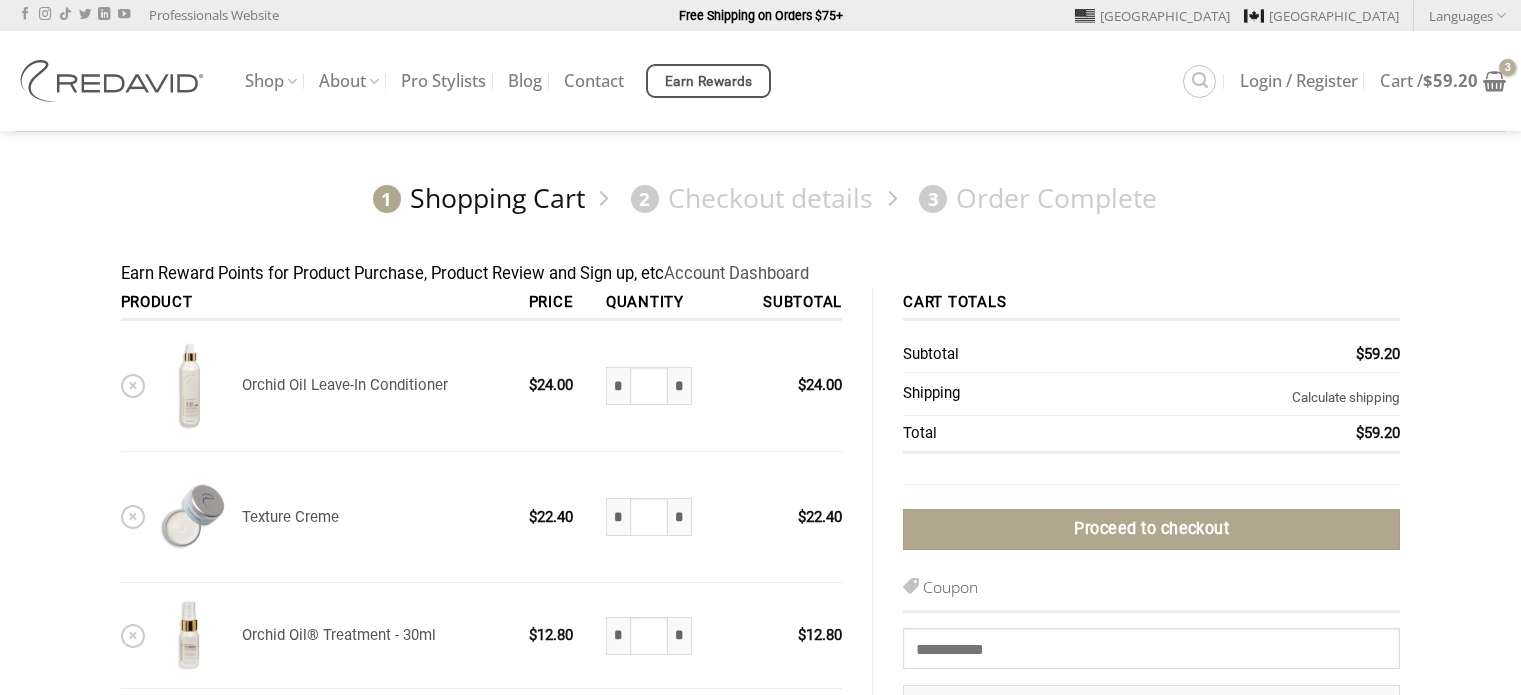 scroll, scrollTop: 0, scrollLeft: 0, axis: both 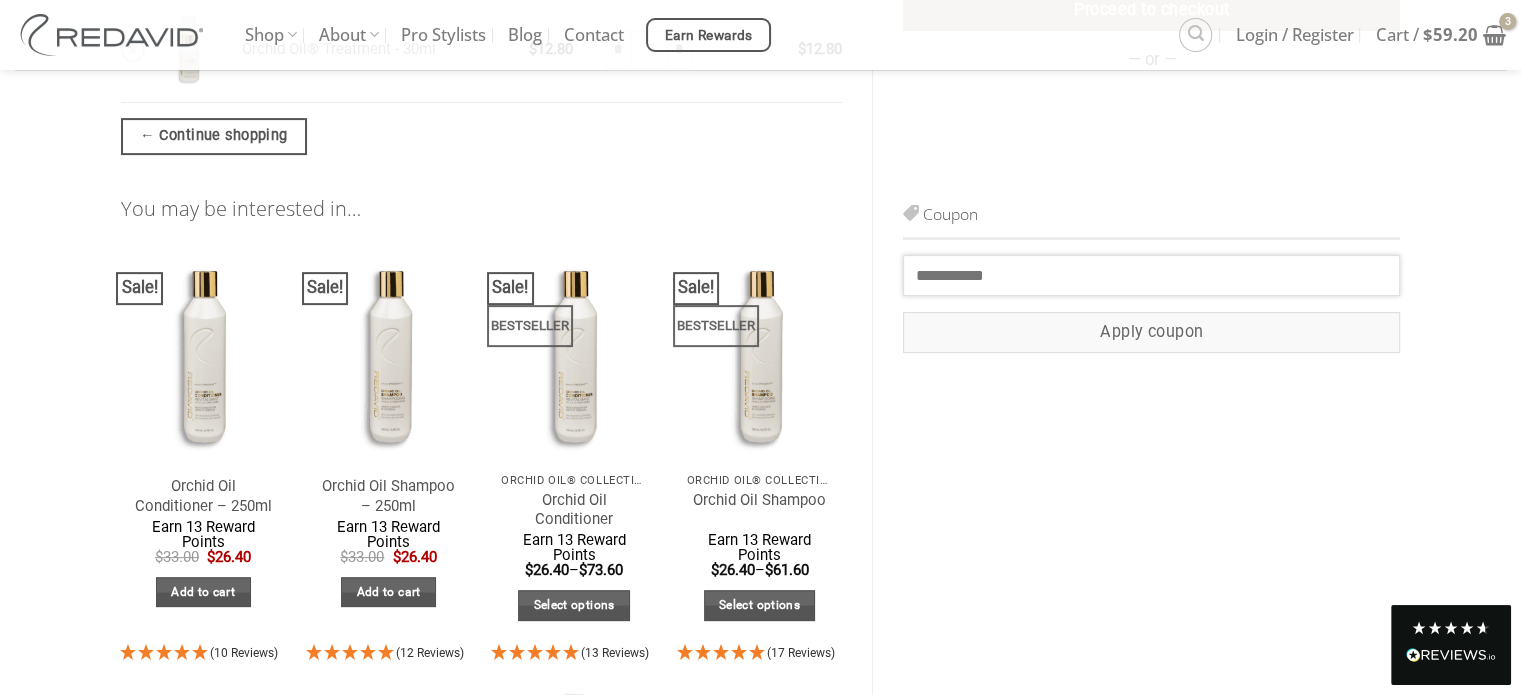 click on "Coupon:" at bounding box center (1151, 275) 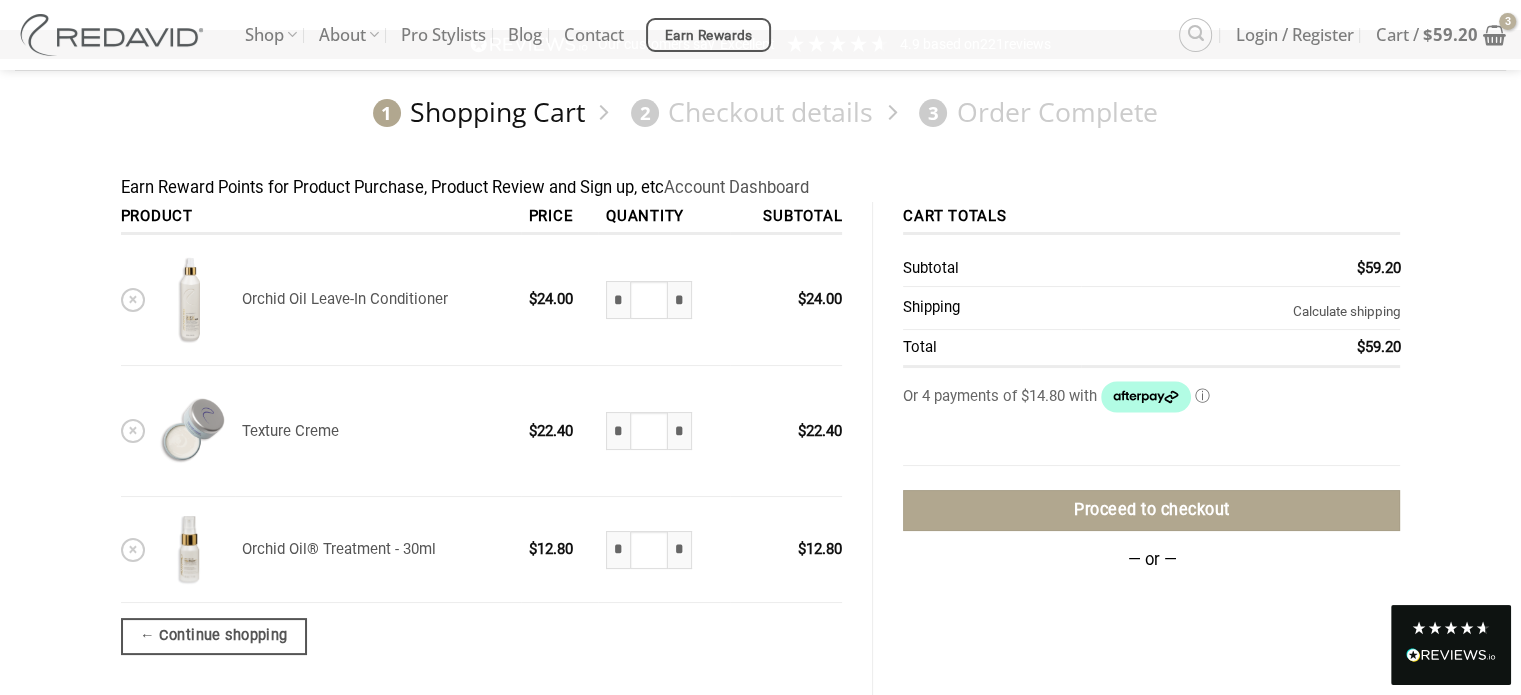 scroll, scrollTop: 0, scrollLeft: 0, axis: both 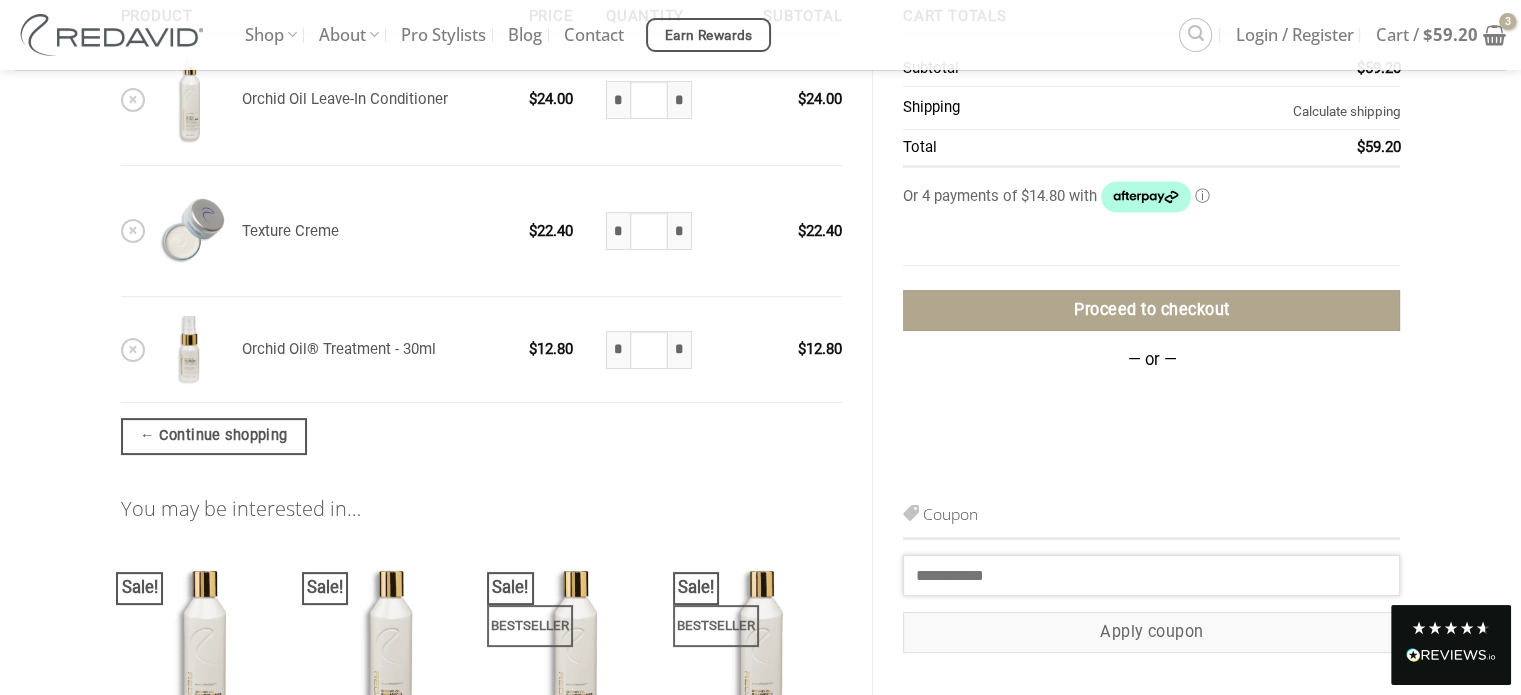 paste on "**********" 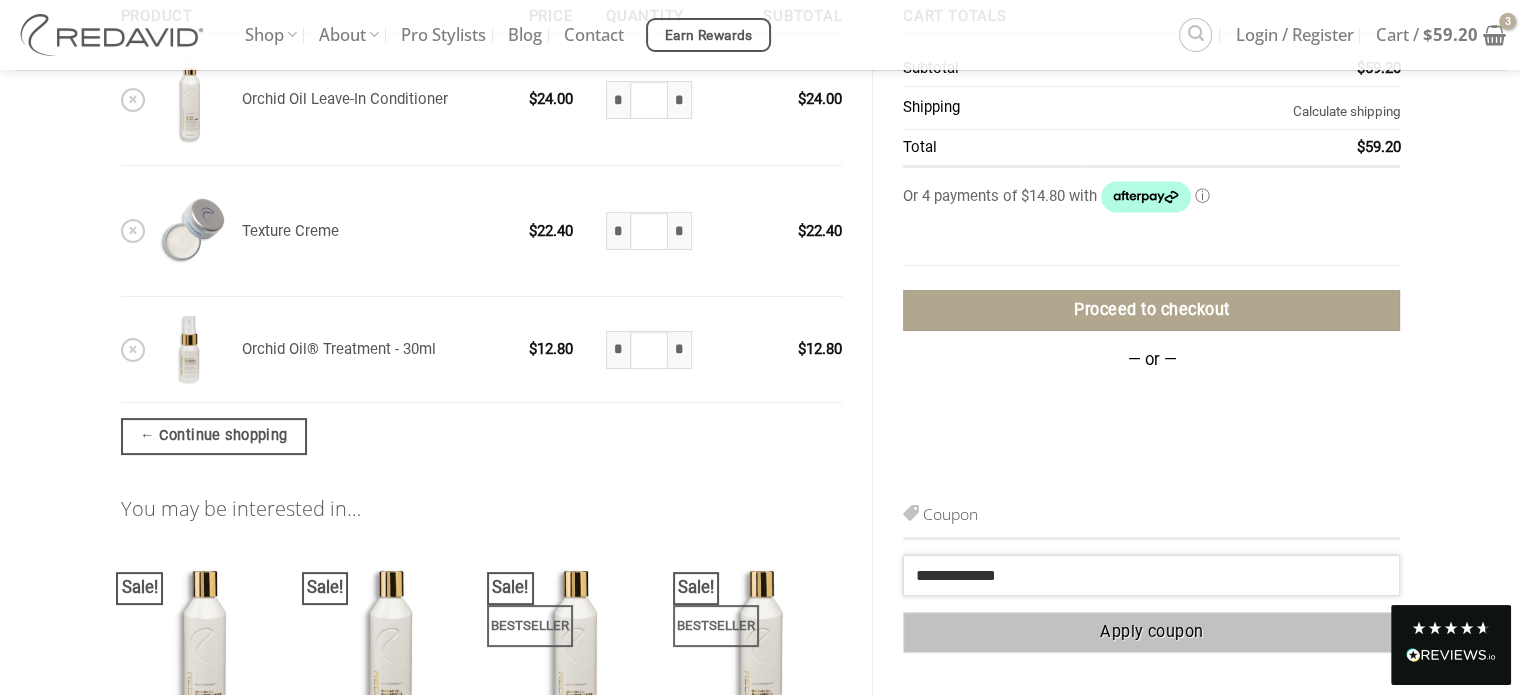 type on "**********" 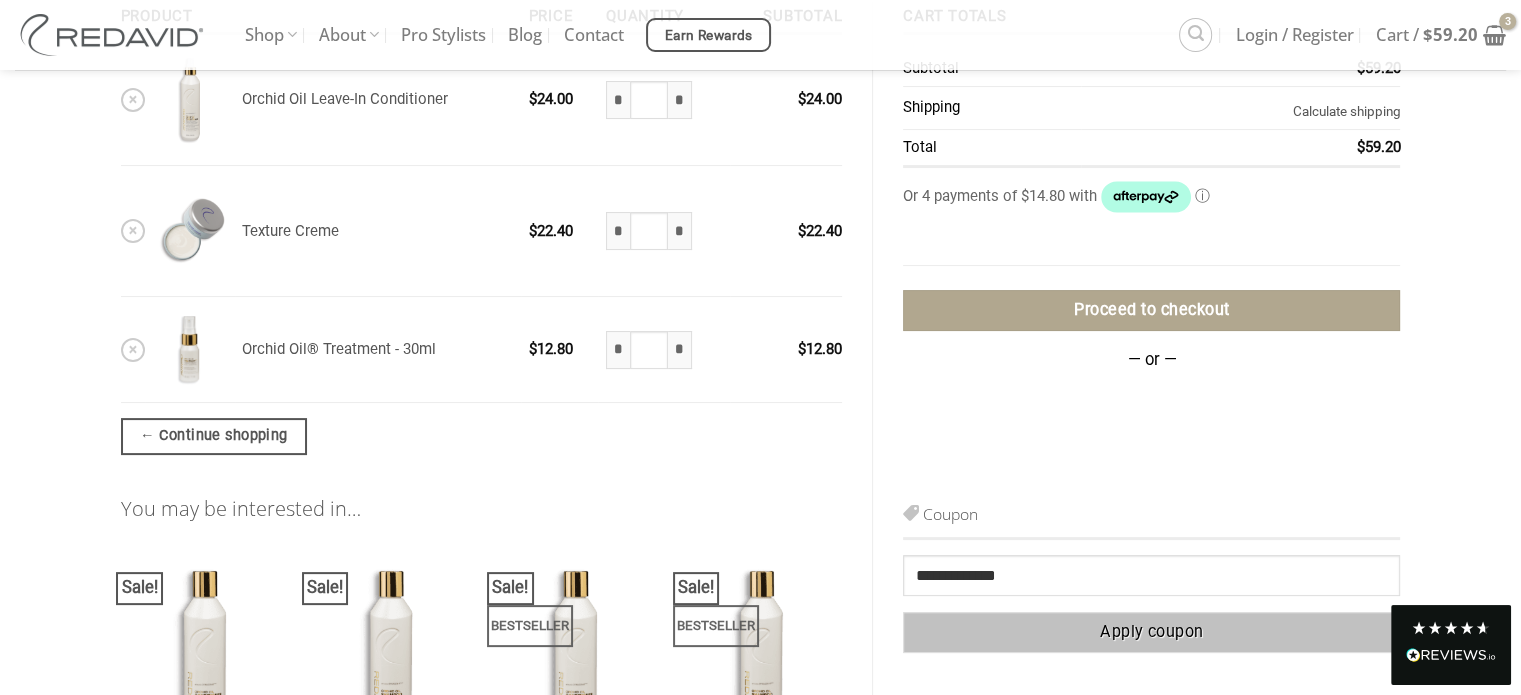 click on "Apply coupon" at bounding box center [1151, 632] 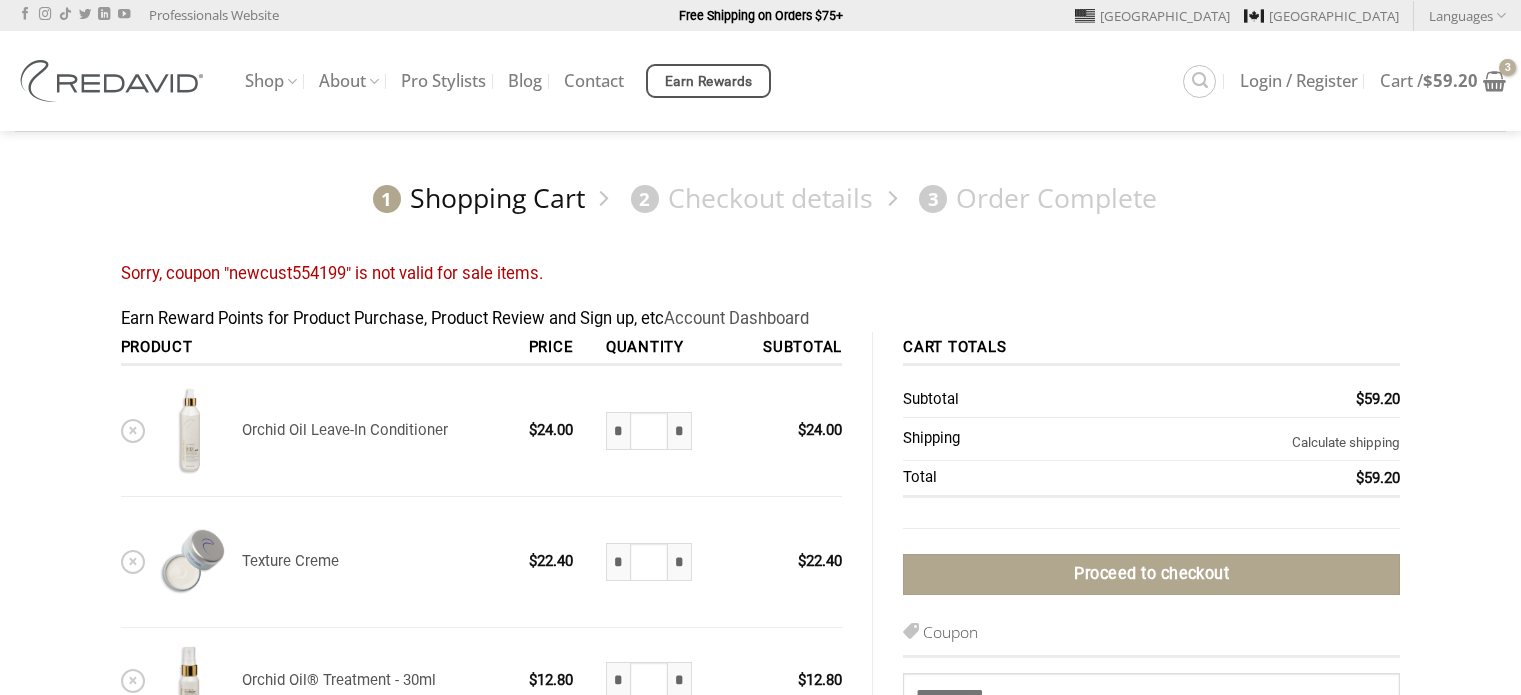 scroll, scrollTop: 0, scrollLeft: 0, axis: both 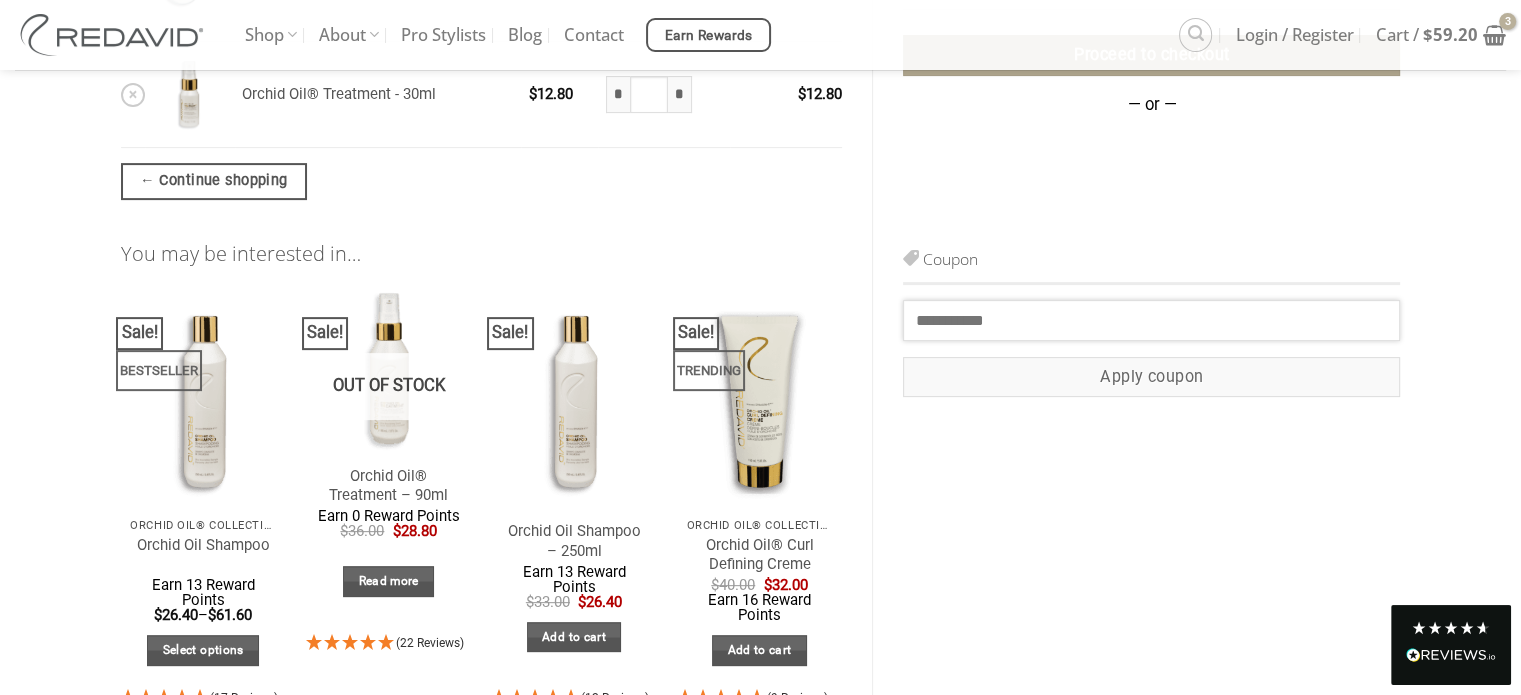 click on "Coupon:" at bounding box center [1151, 320] 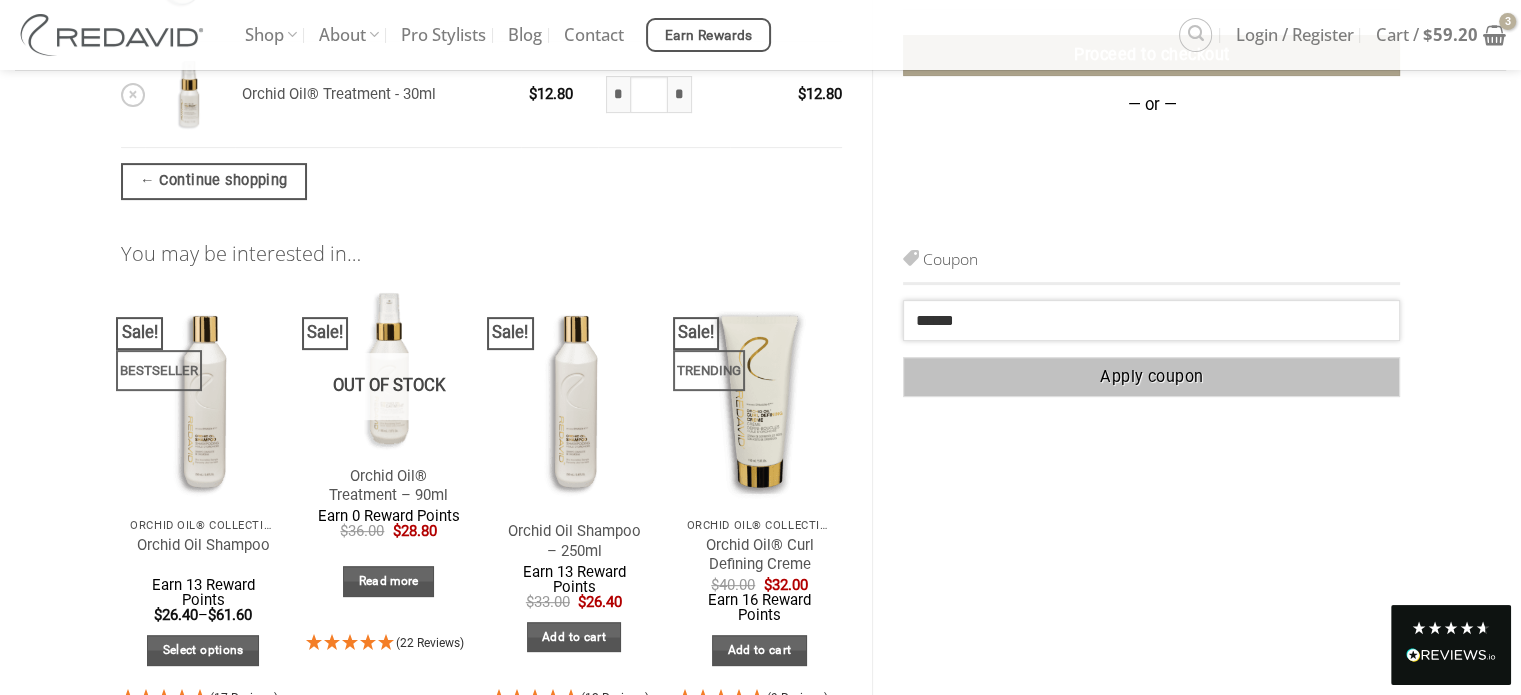 type on "******" 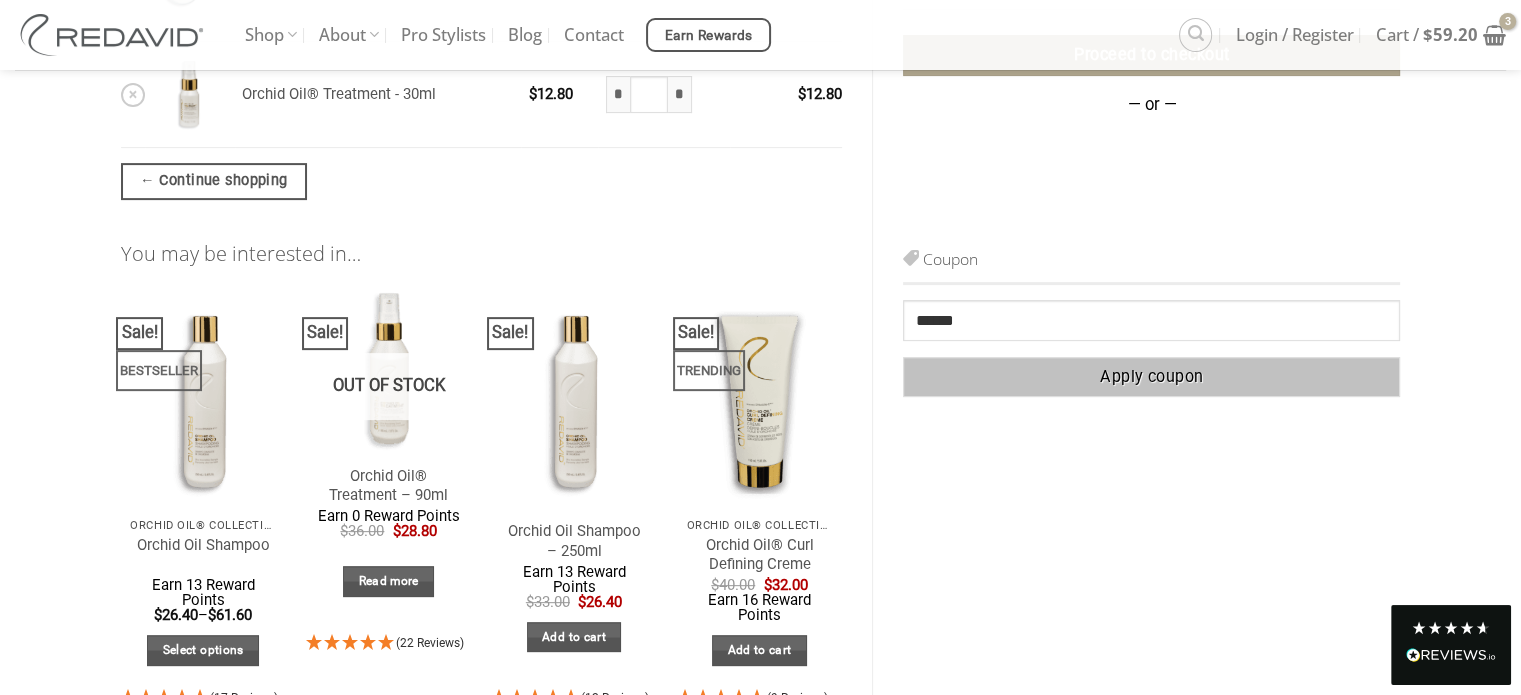 click on "Apply coupon" at bounding box center [1151, 377] 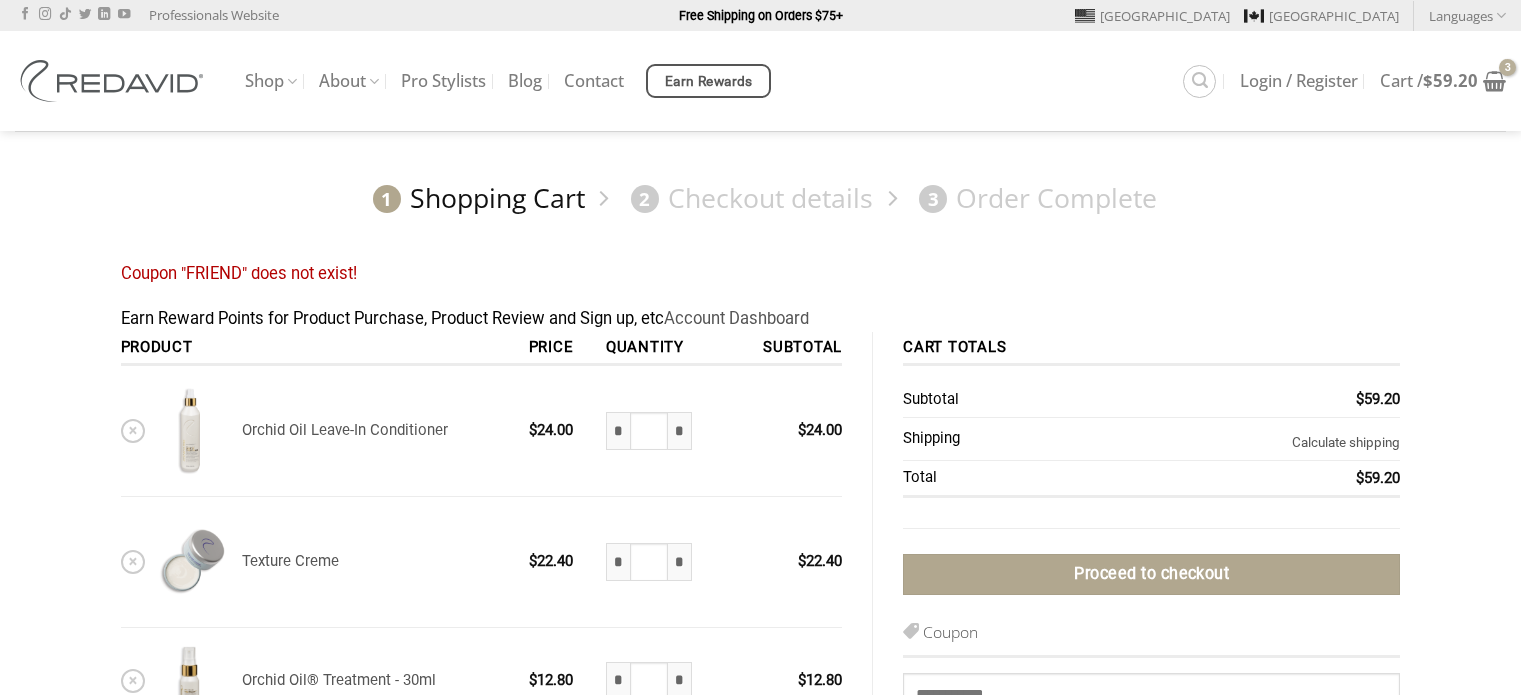 scroll, scrollTop: 0, scrollLeft: 0, axis: both 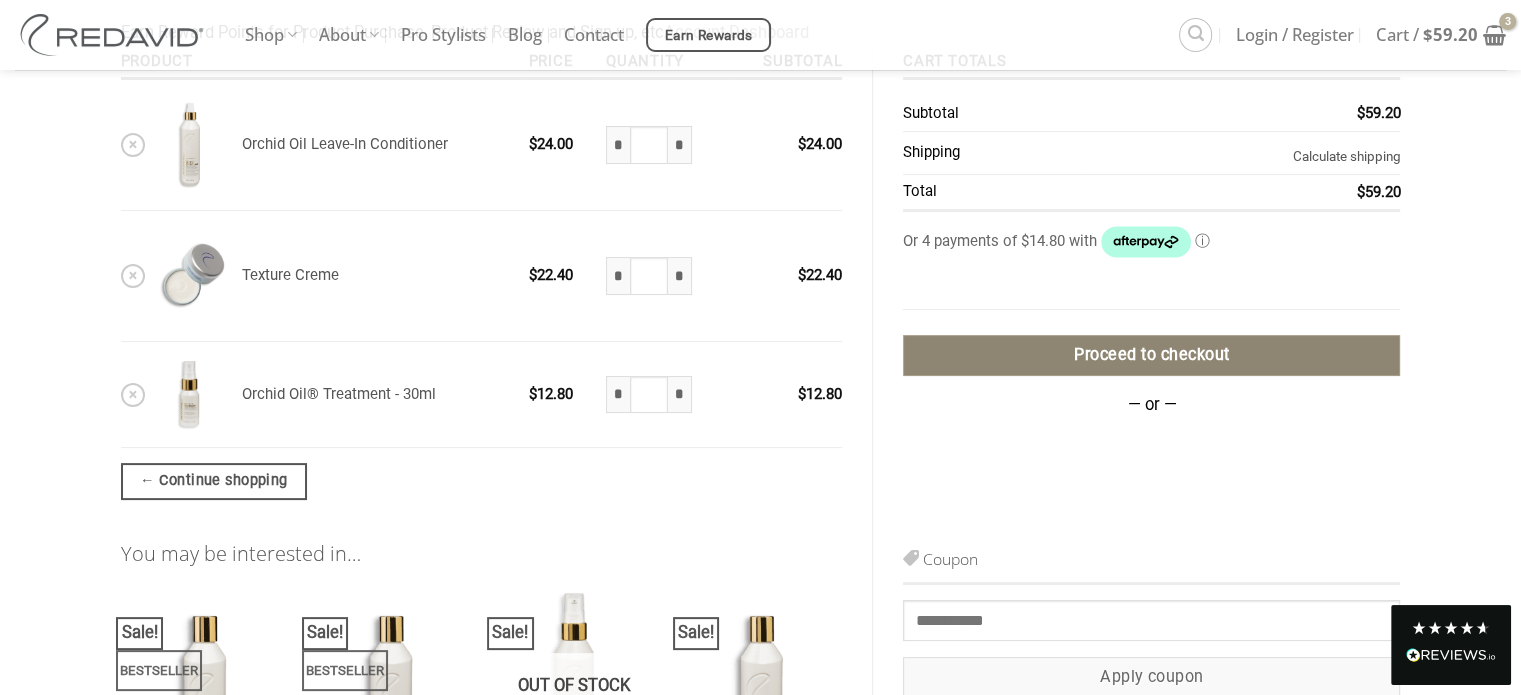 click on "Proceed to checkout" at bounding box center (1151, 355) 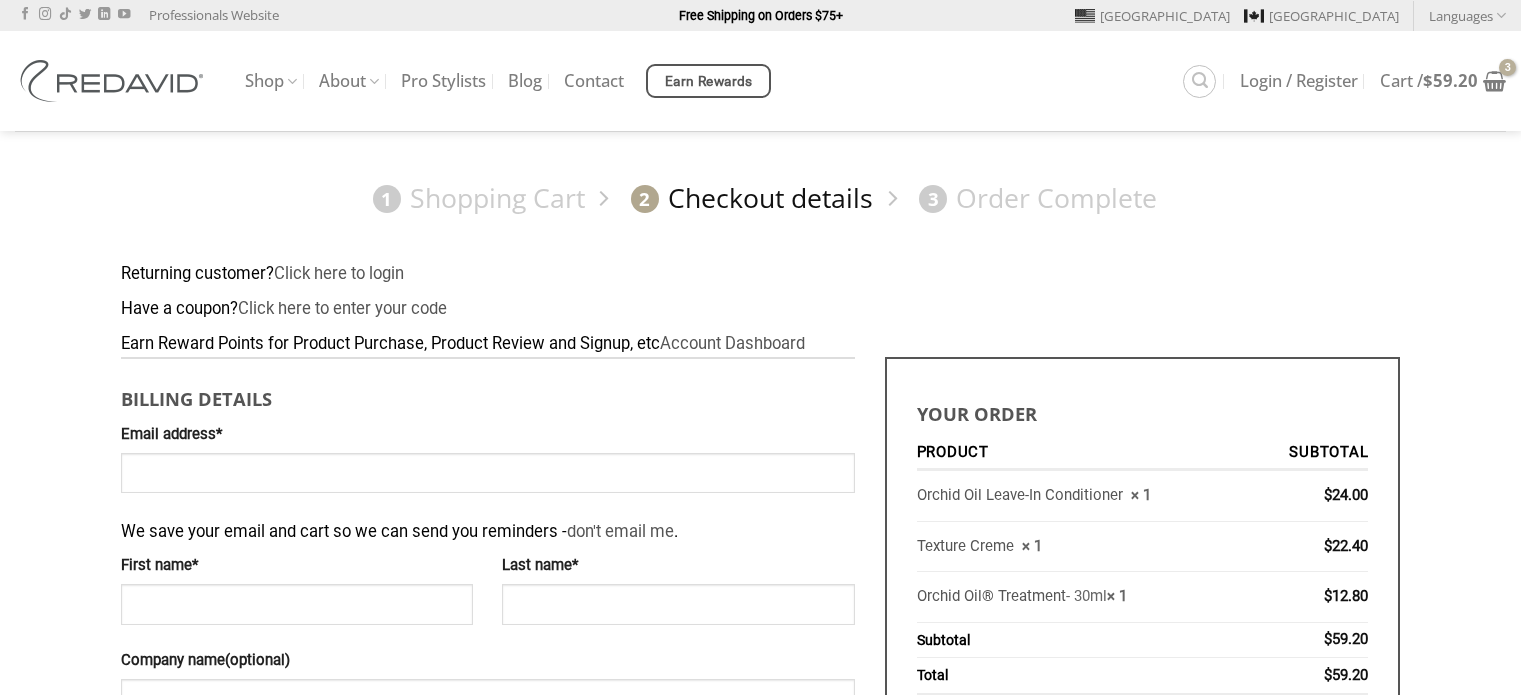 scroll, scrollTop: 0, scrollLeft: 0, axis: both 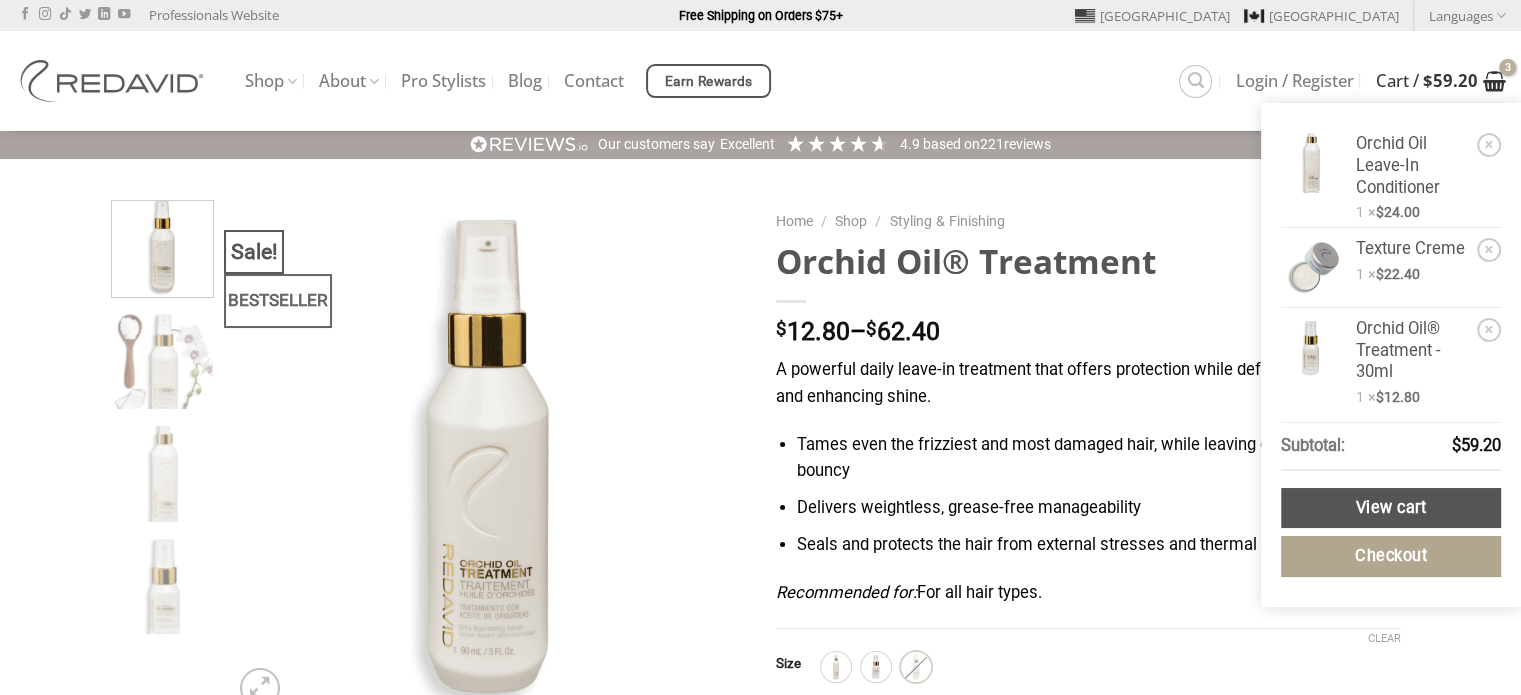 click on "$ 59.20" at bounding box center [1450, 80] 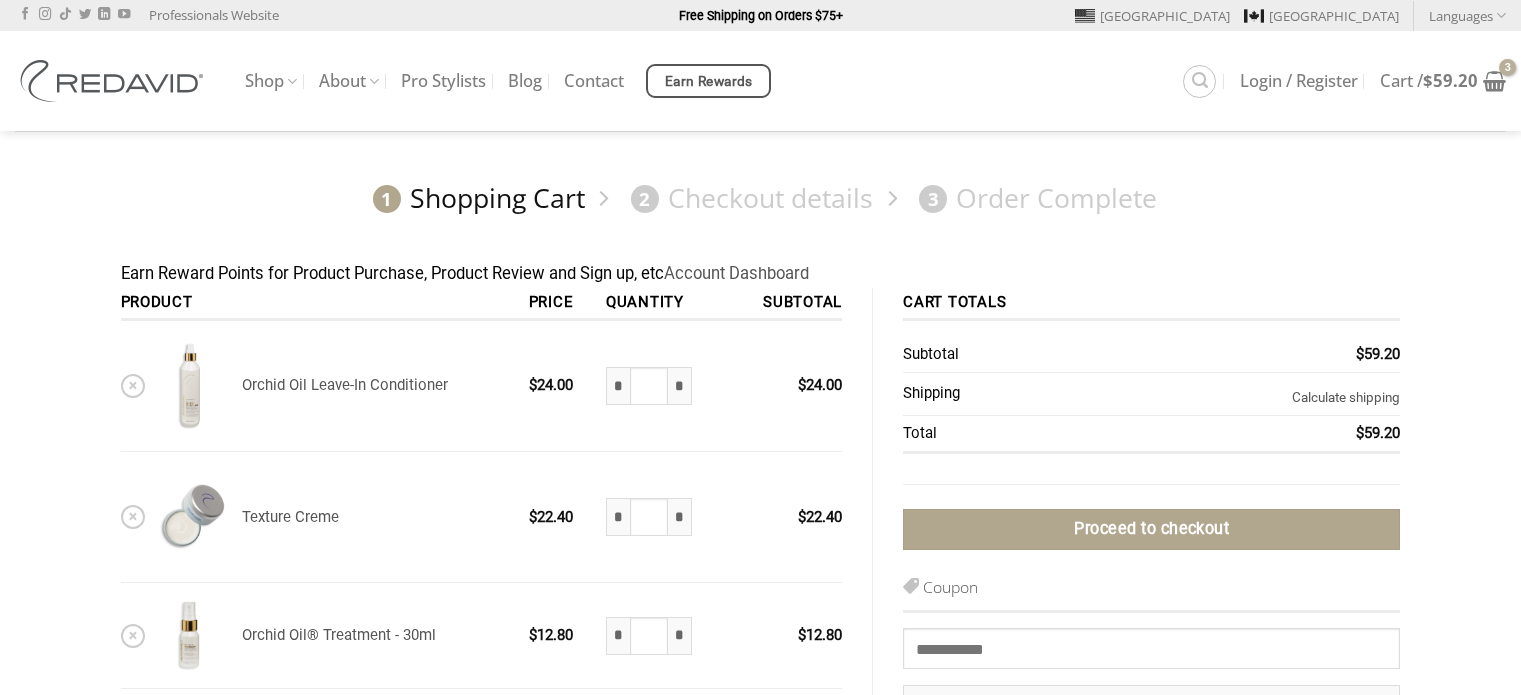 scroll, scrollTop: 0, scrollLeft: 0, axis: both 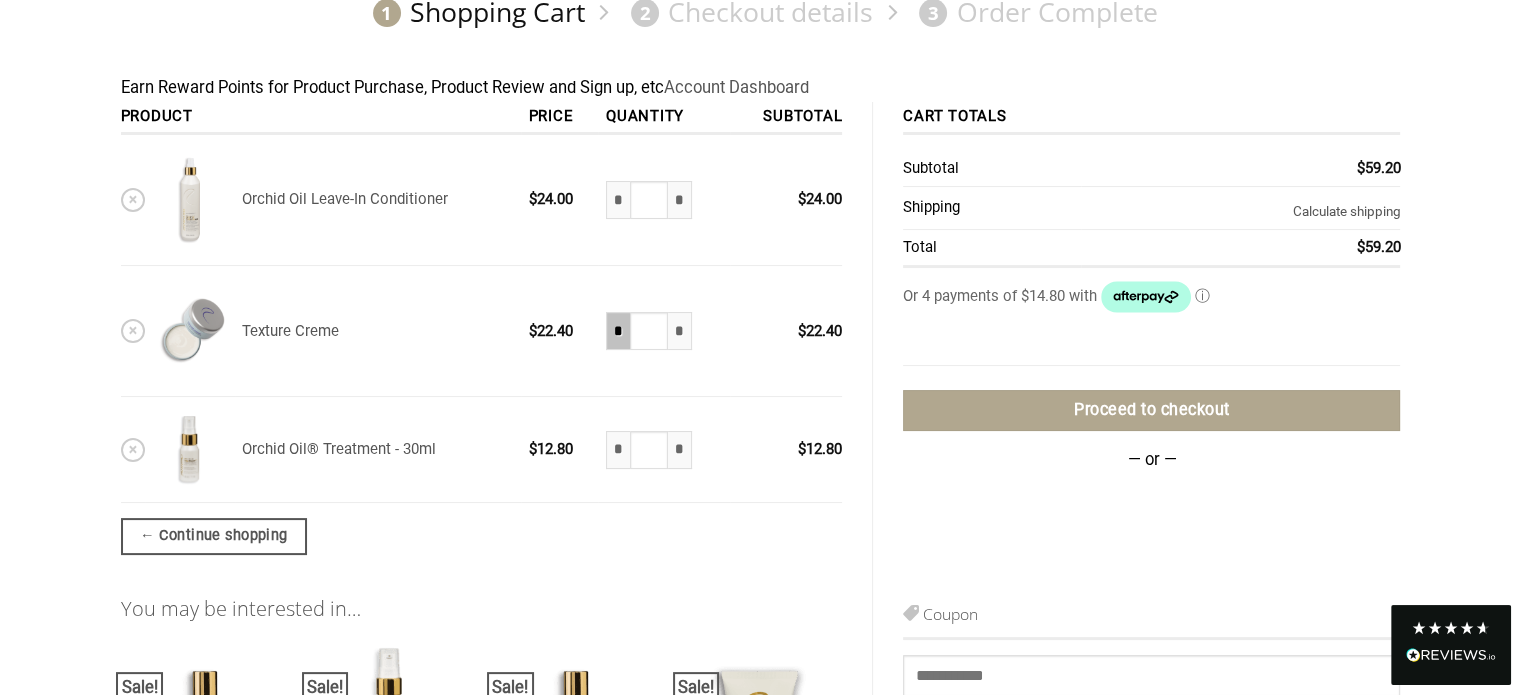 click on "*" at bounding box center [618, 331] 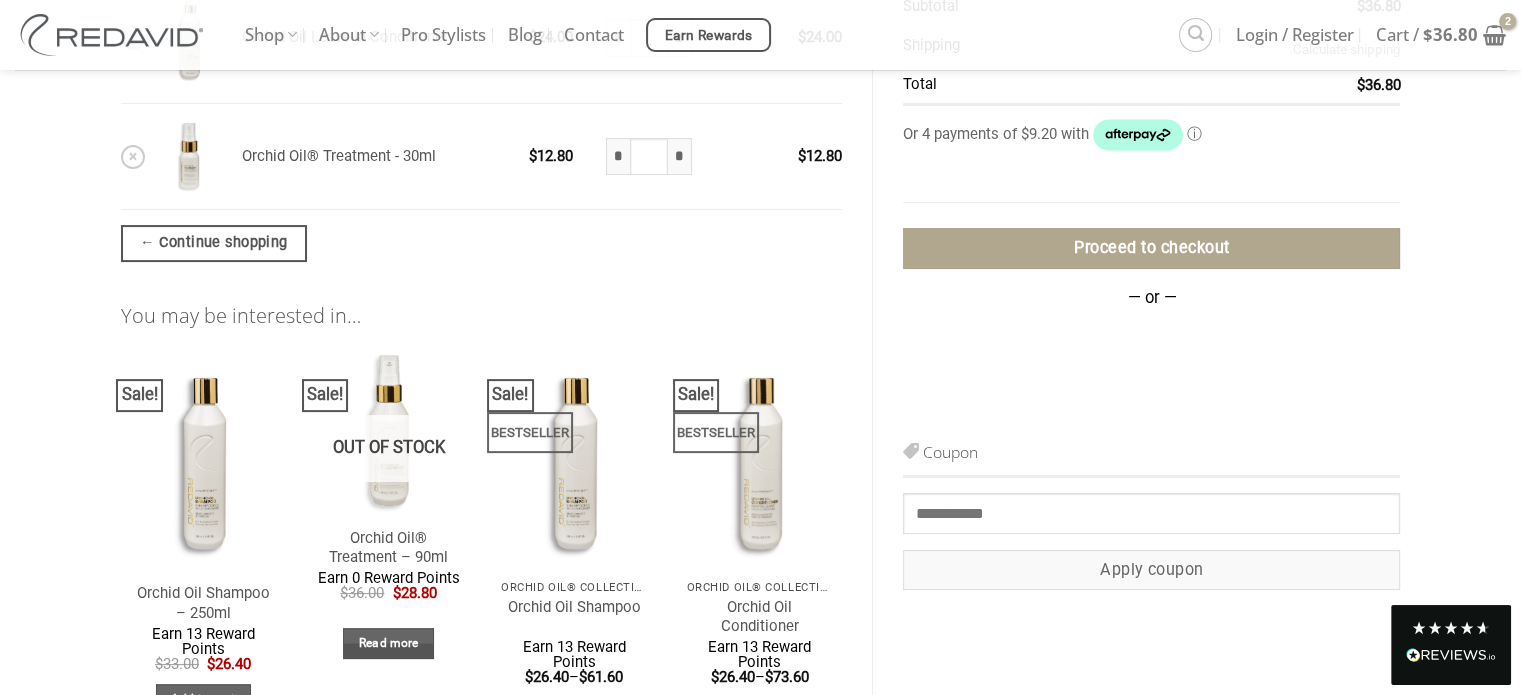 scroll, scrollTop: 404, scrollLeft: 0, axis: vertical 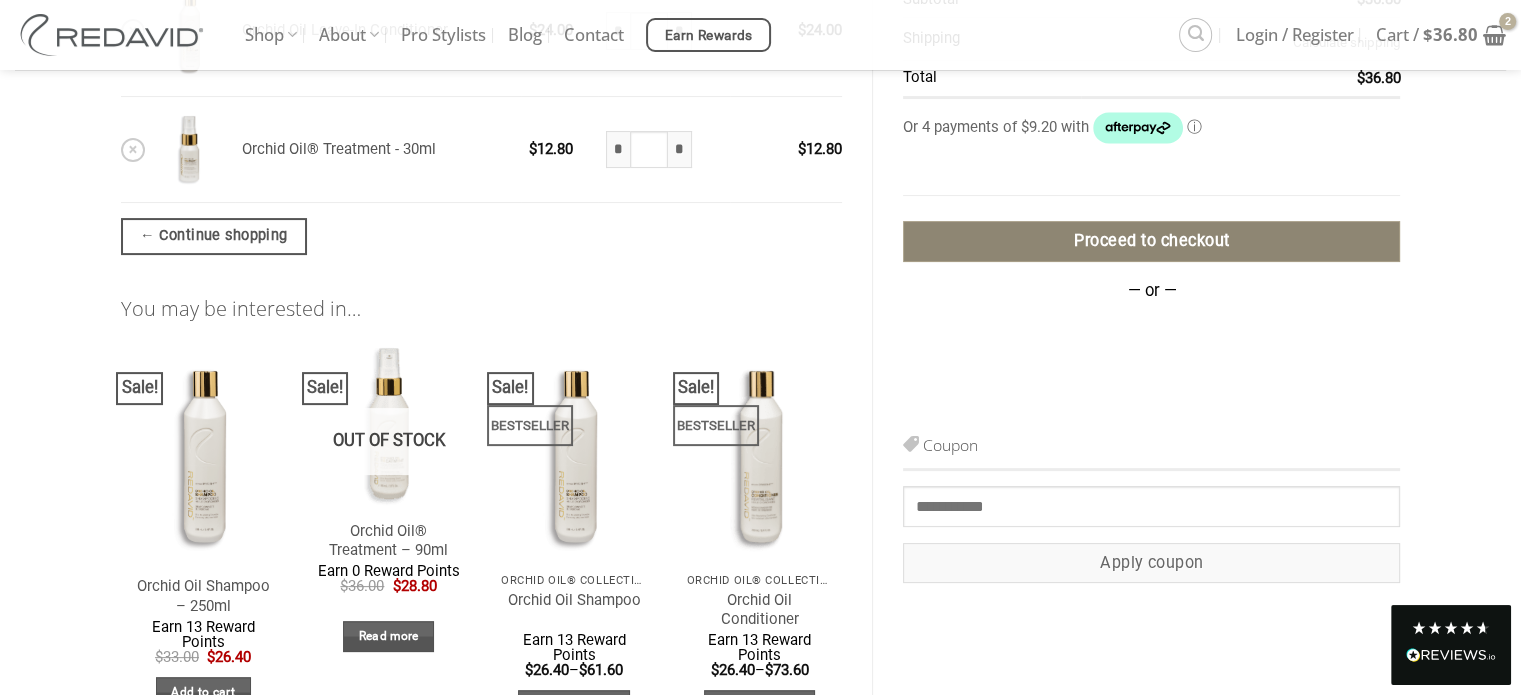click on "Proceed to checkout" at bounding box center [1151, 241] 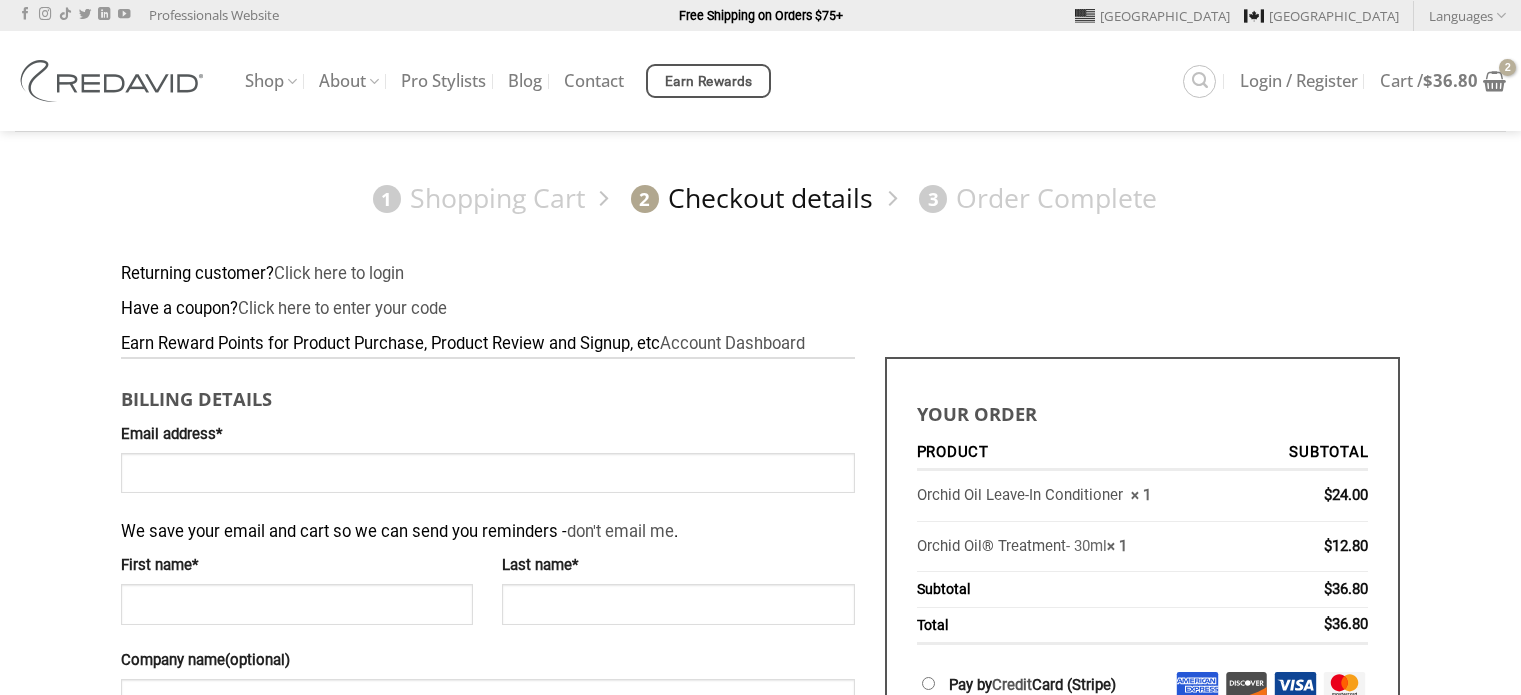 scroll, scrollTop: 0, scrollLeft: 0, axis: both 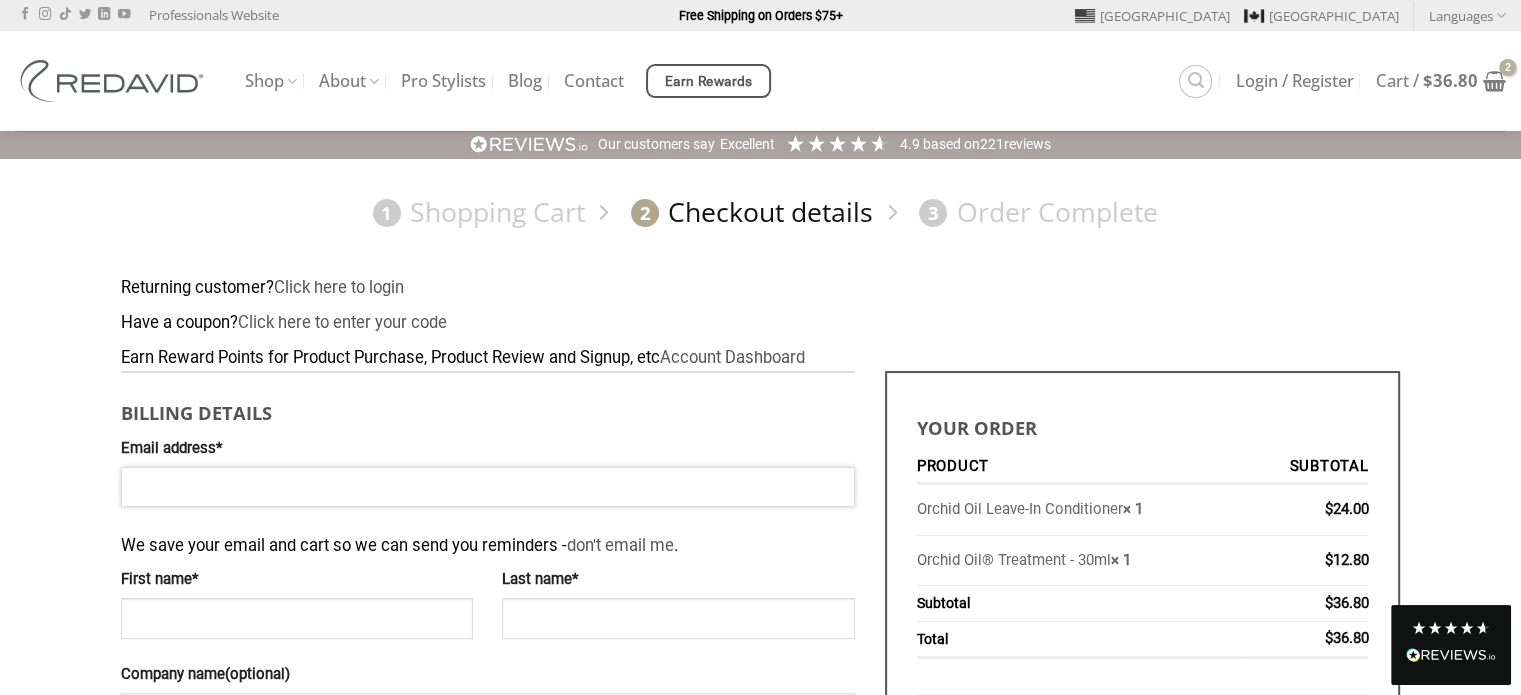 click on "Email address  *" at bounding box center (488, 487) 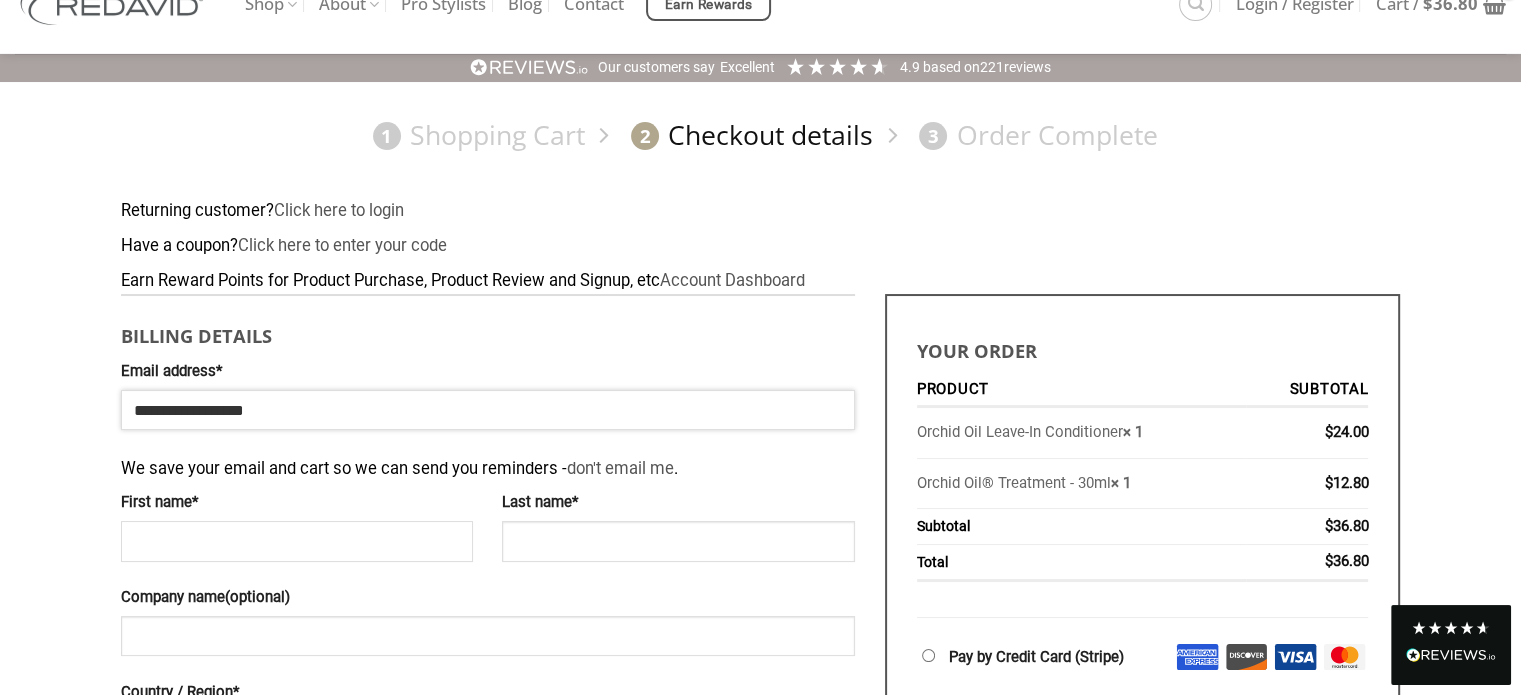 scroll, scrollTop: 200, scrollLeft: 0, axis: vertical 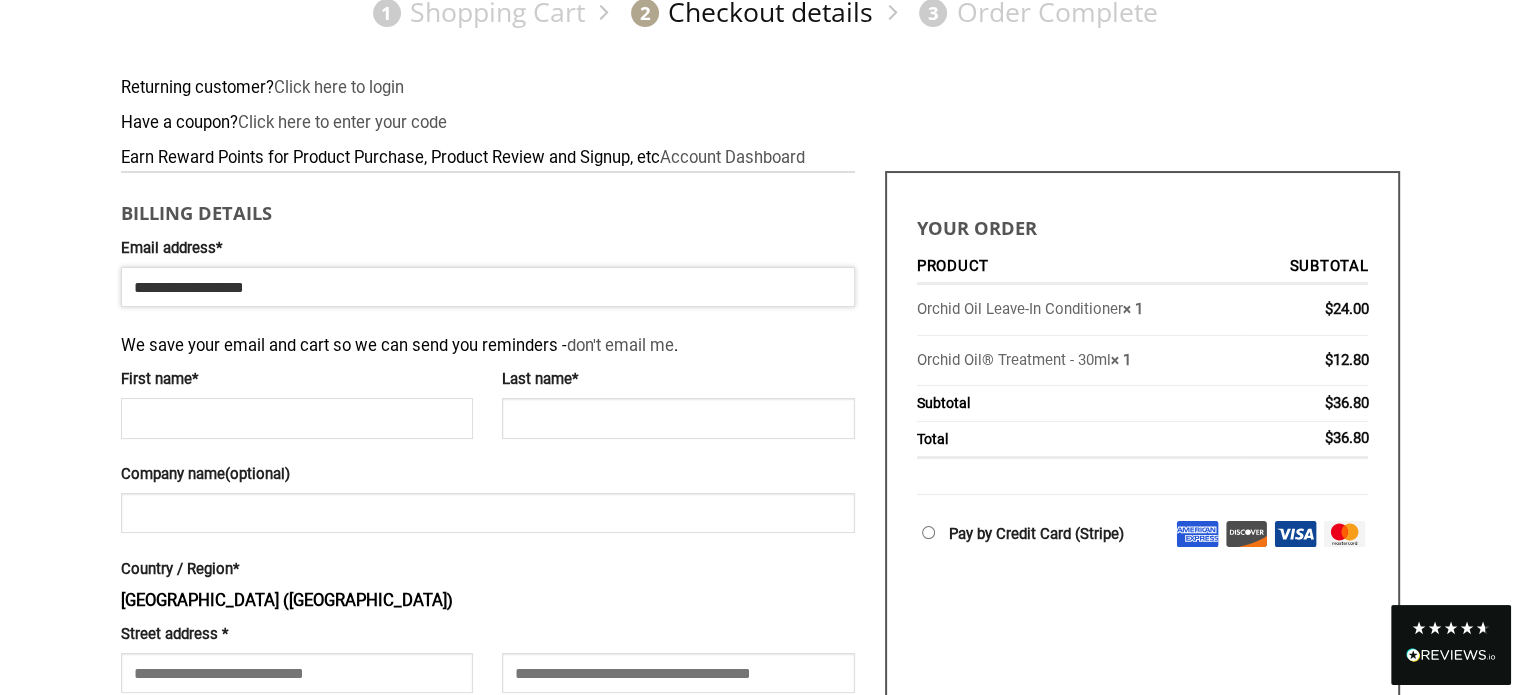 type on "**********" 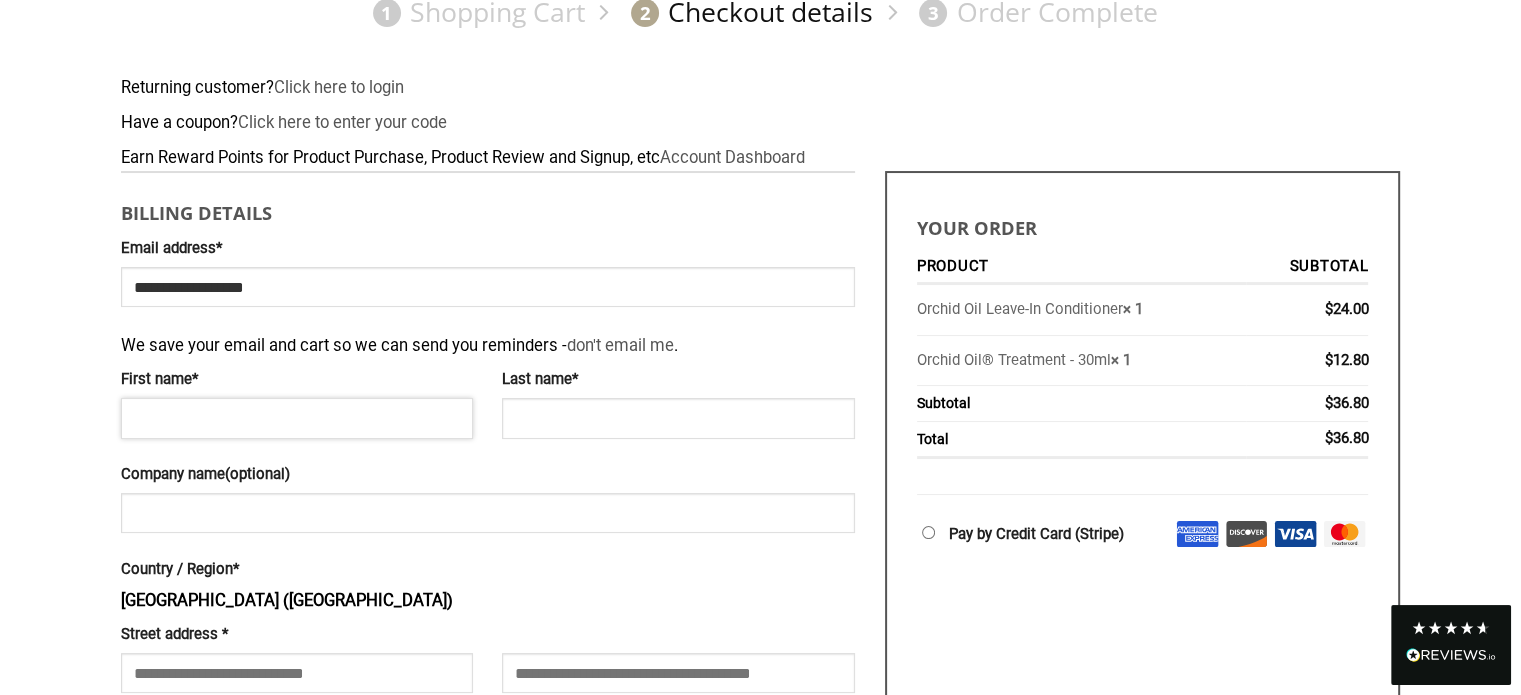 click on "First name  *" at bounding box center (297, 418) 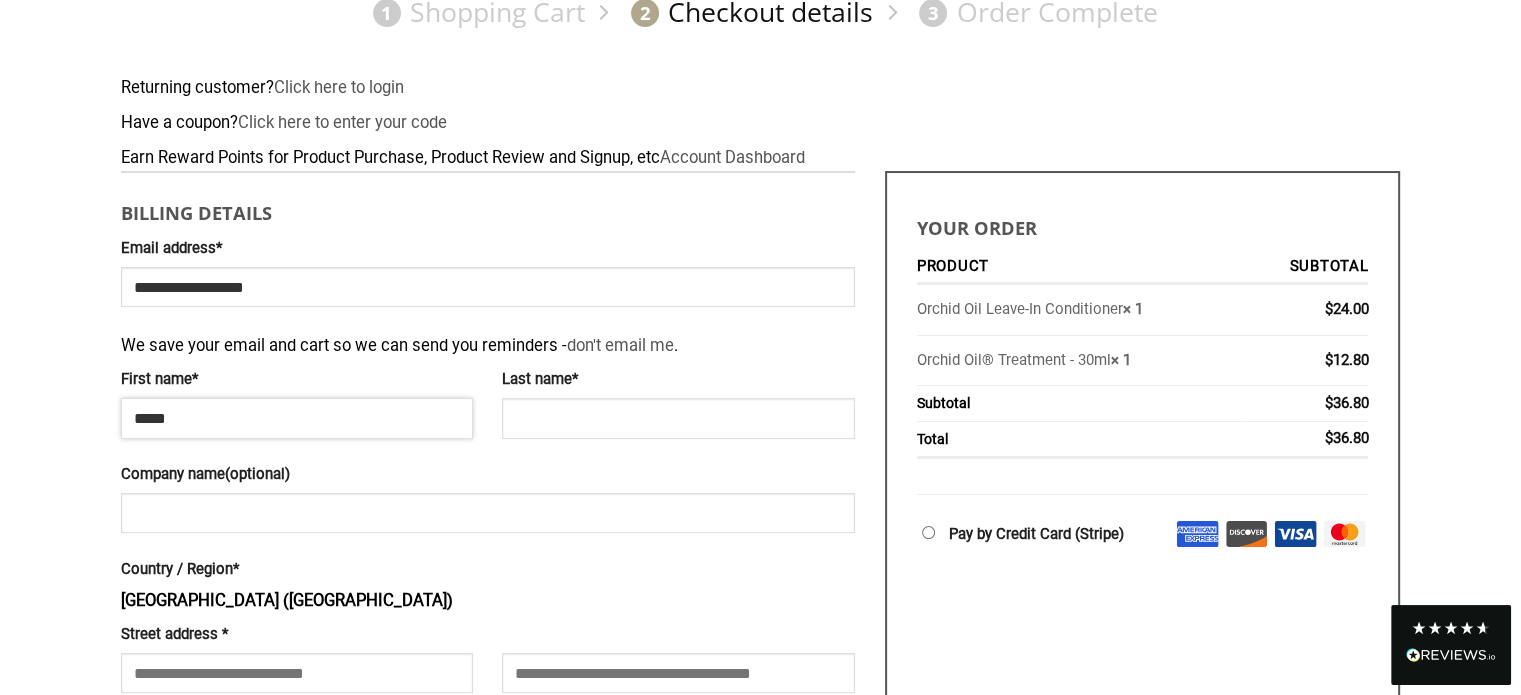 type on "*****" 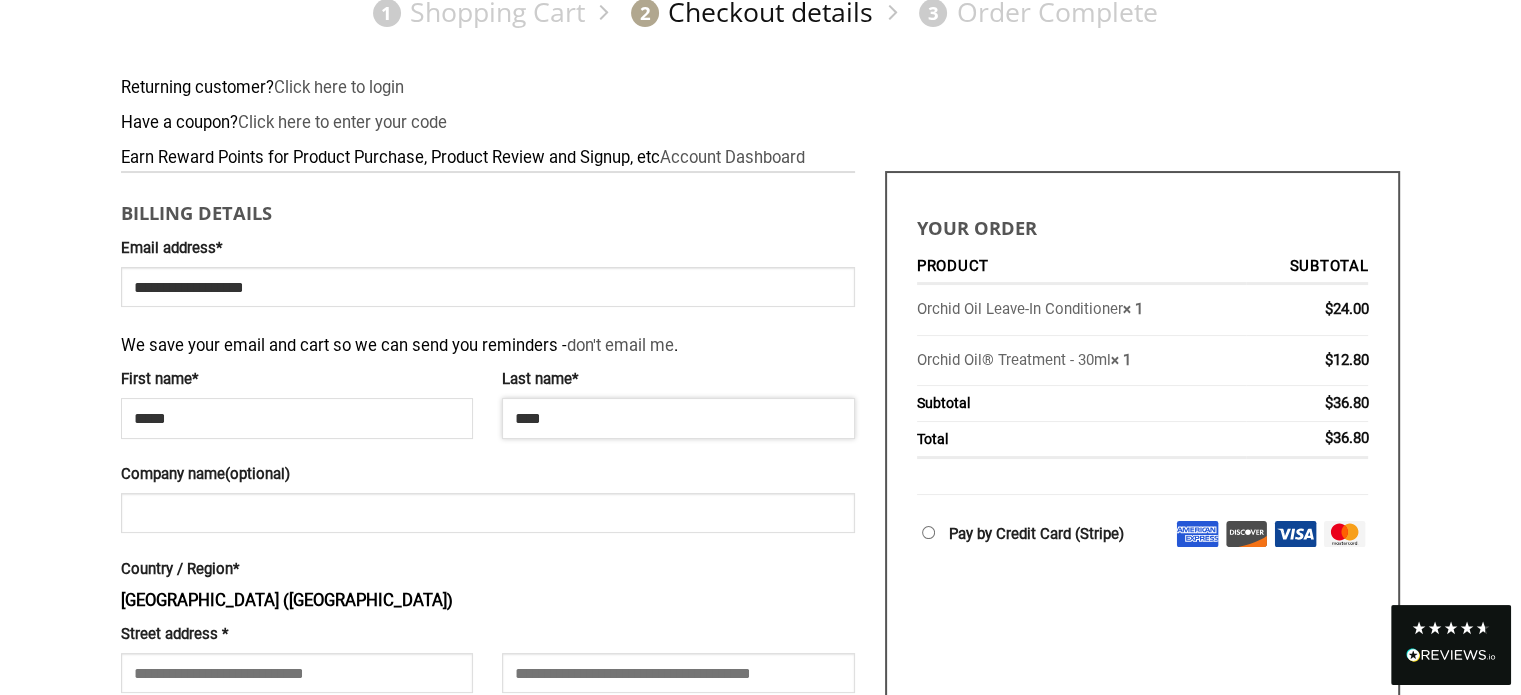 type on "****" 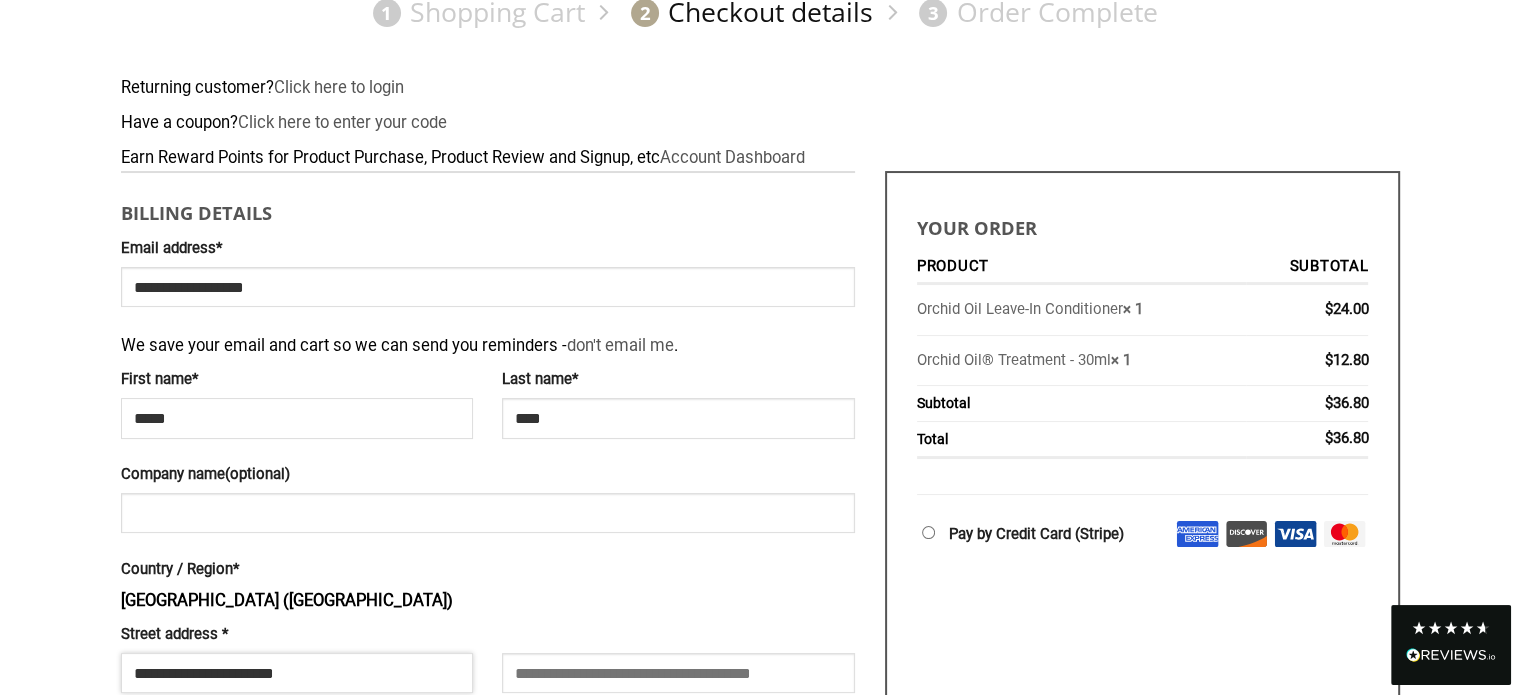 type on "**********" 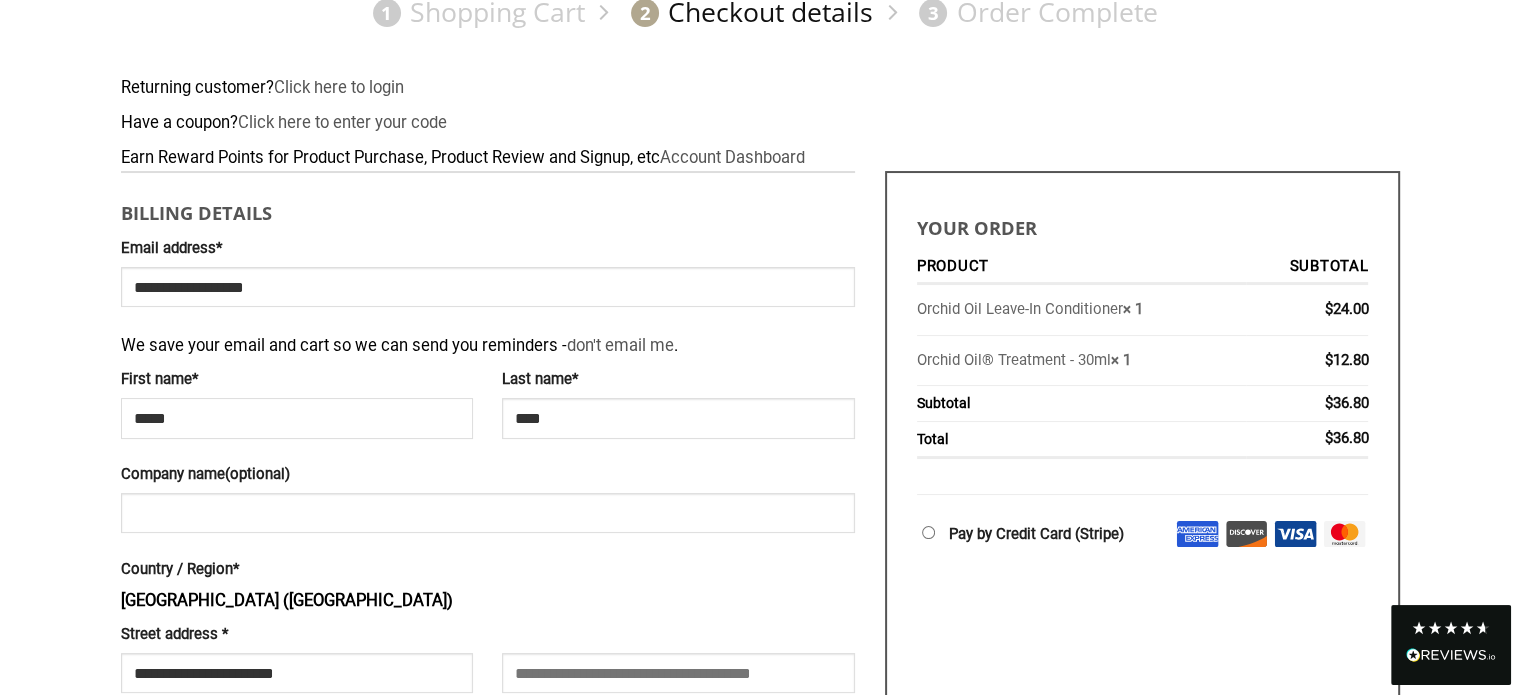 scroll, scrollTop: 584, scrollLeft: 0, axis: vertical 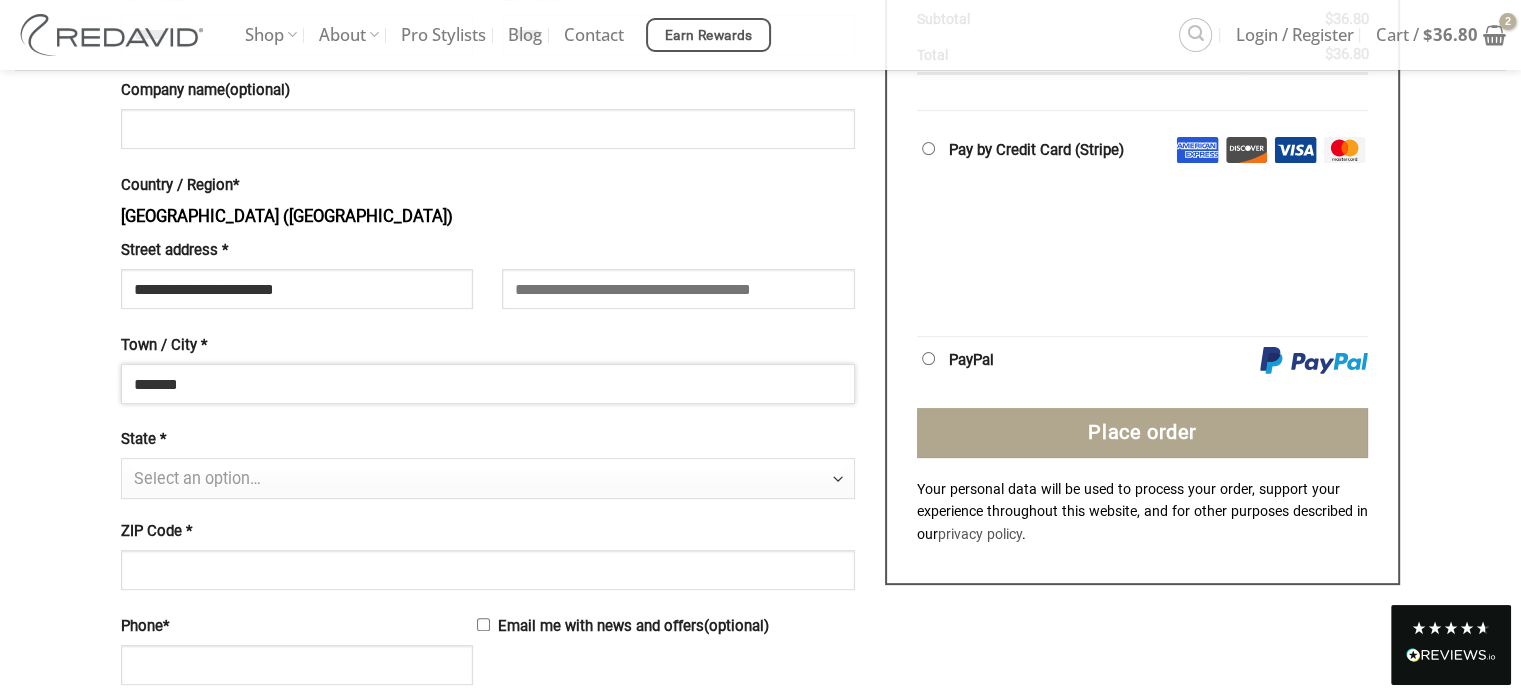 type on "*******" 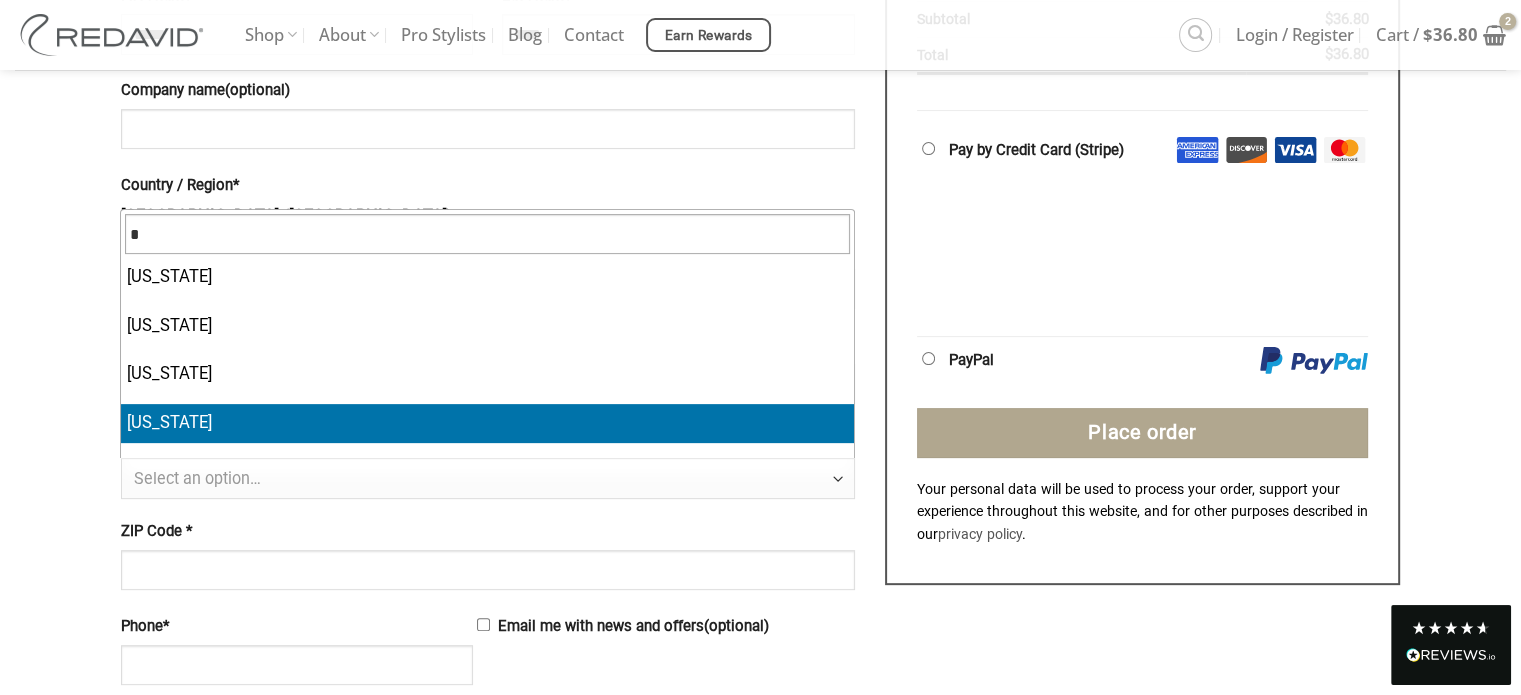 type 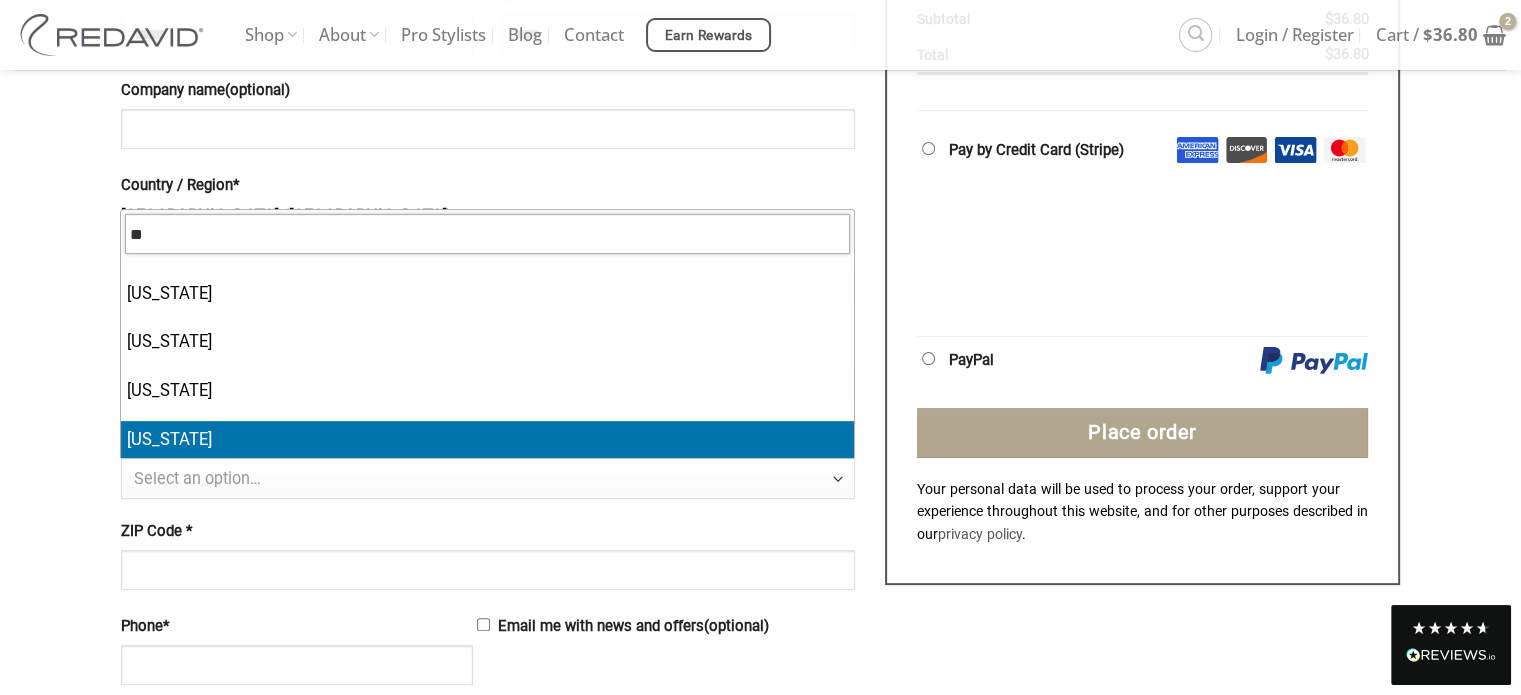 scroll, scrollTop: 0, scrollLeft: 0, axis: both 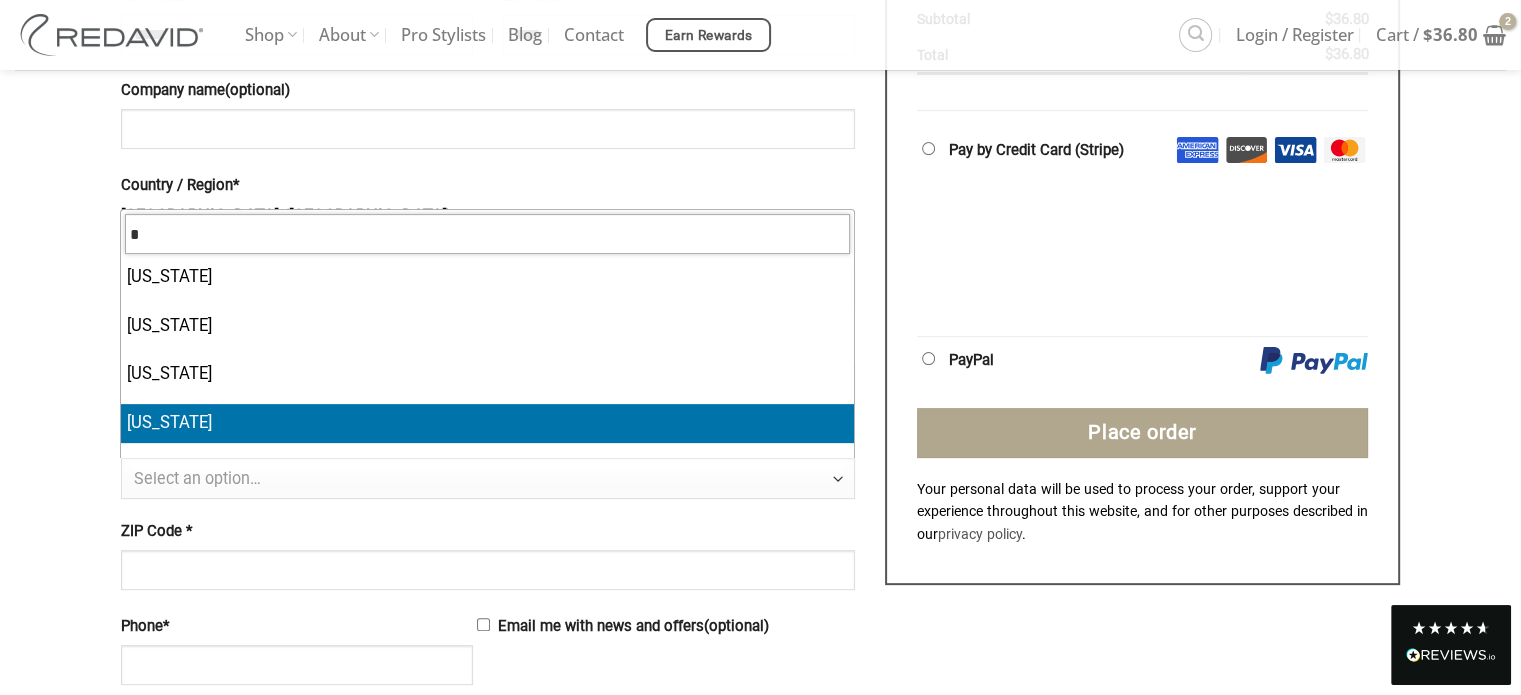 type on "*" 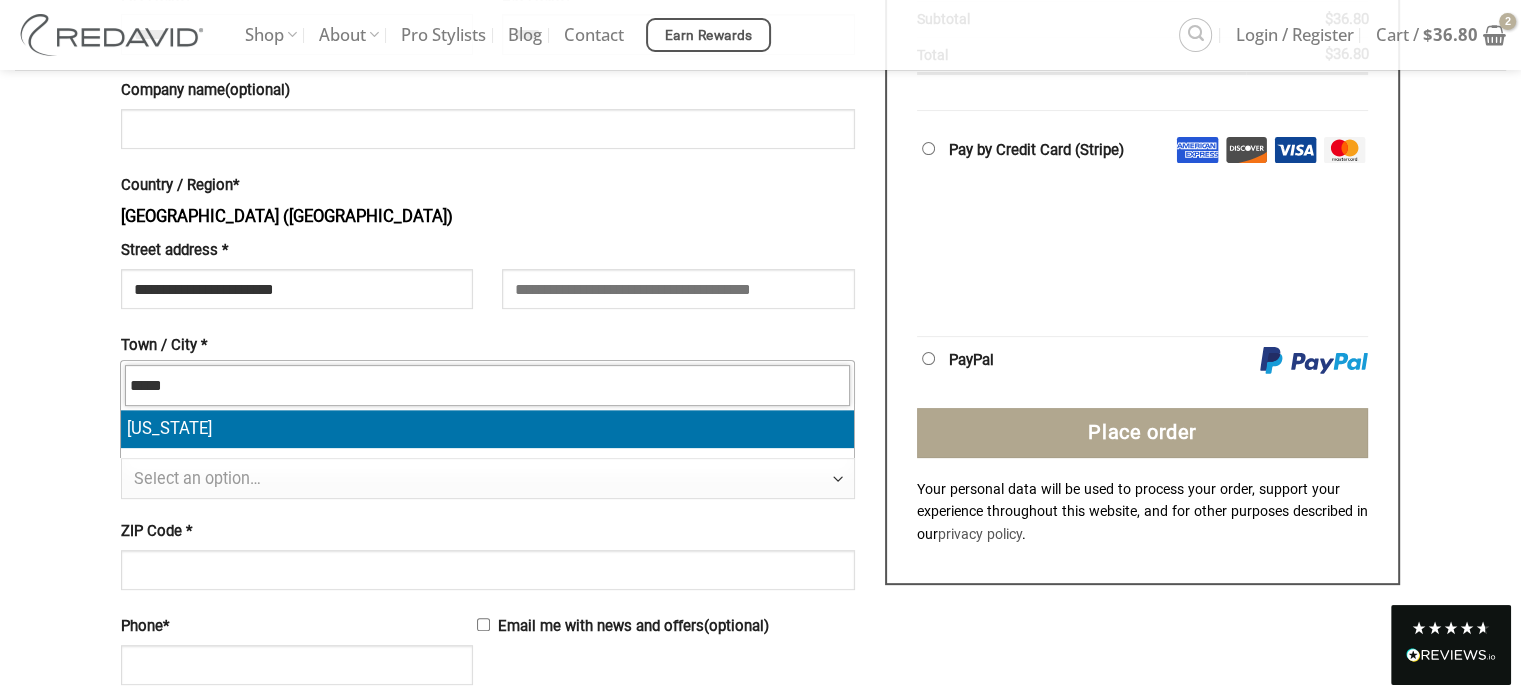 type on "*****" 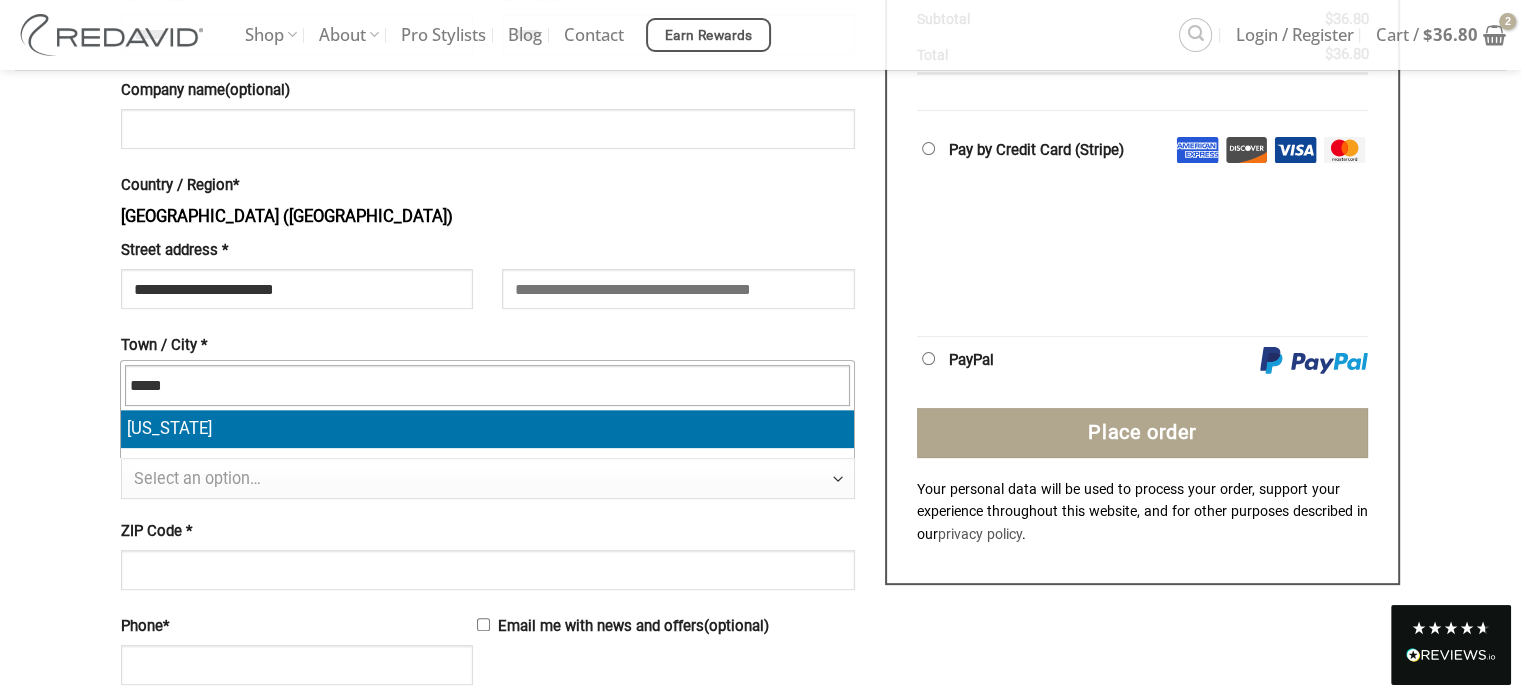 type 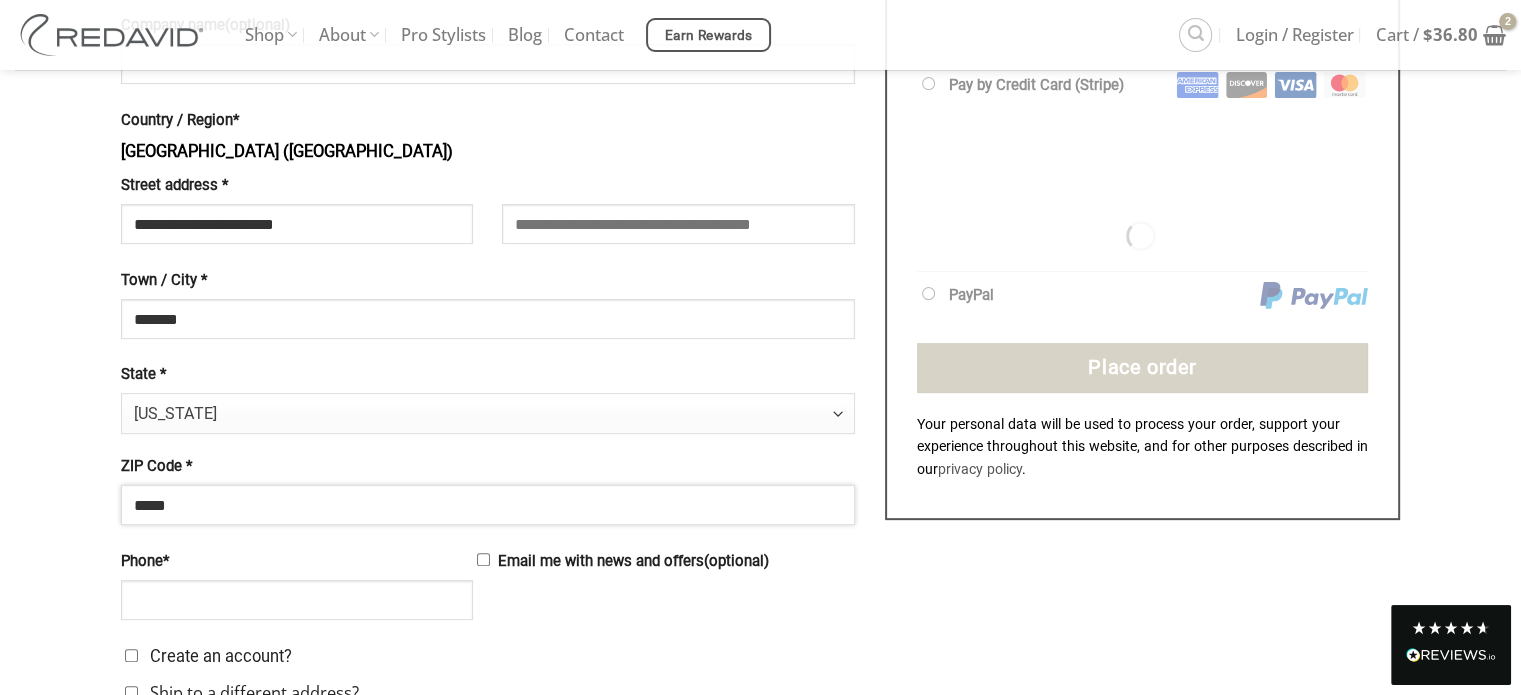 scroll, scrollTop: 684, scrollLeft: 0, axis: vertical 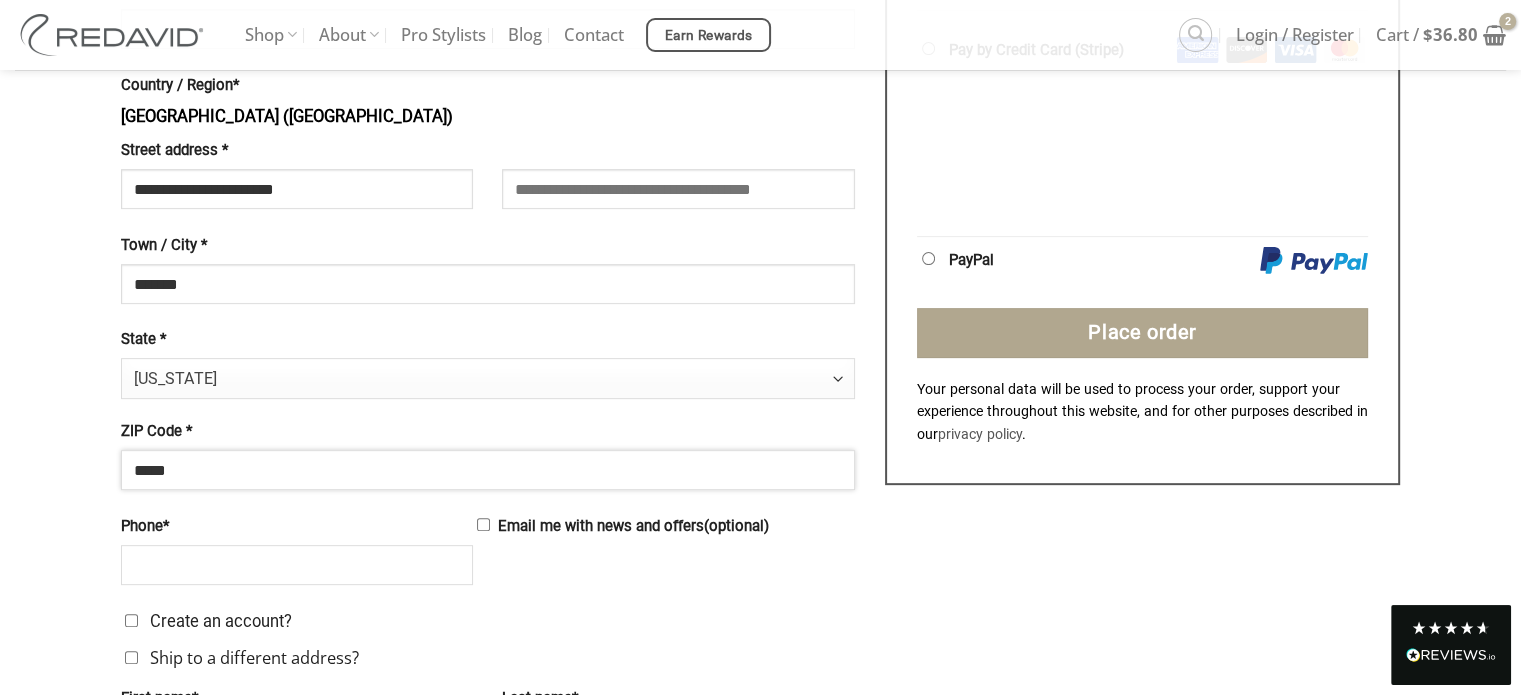 type on "*****" 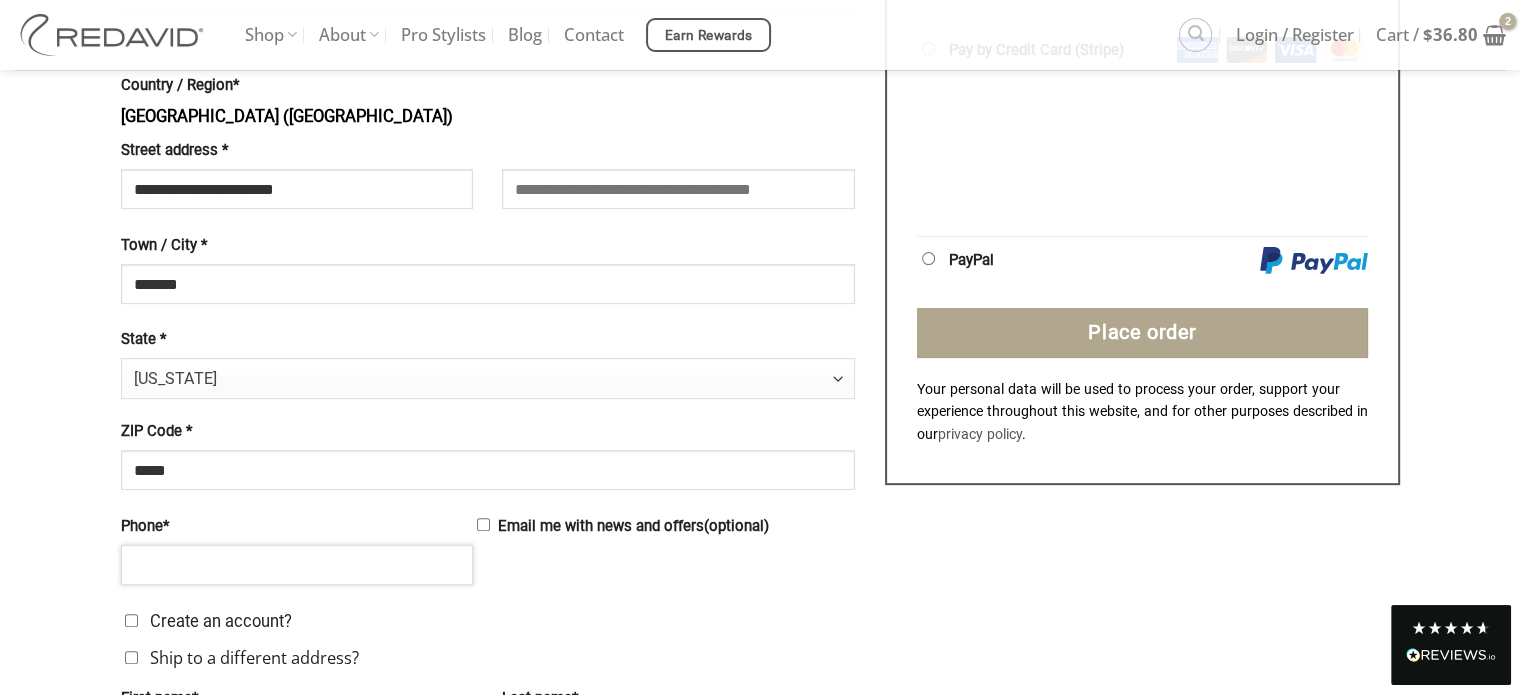 click on "Phone  *" at bounding box center [297, 565] 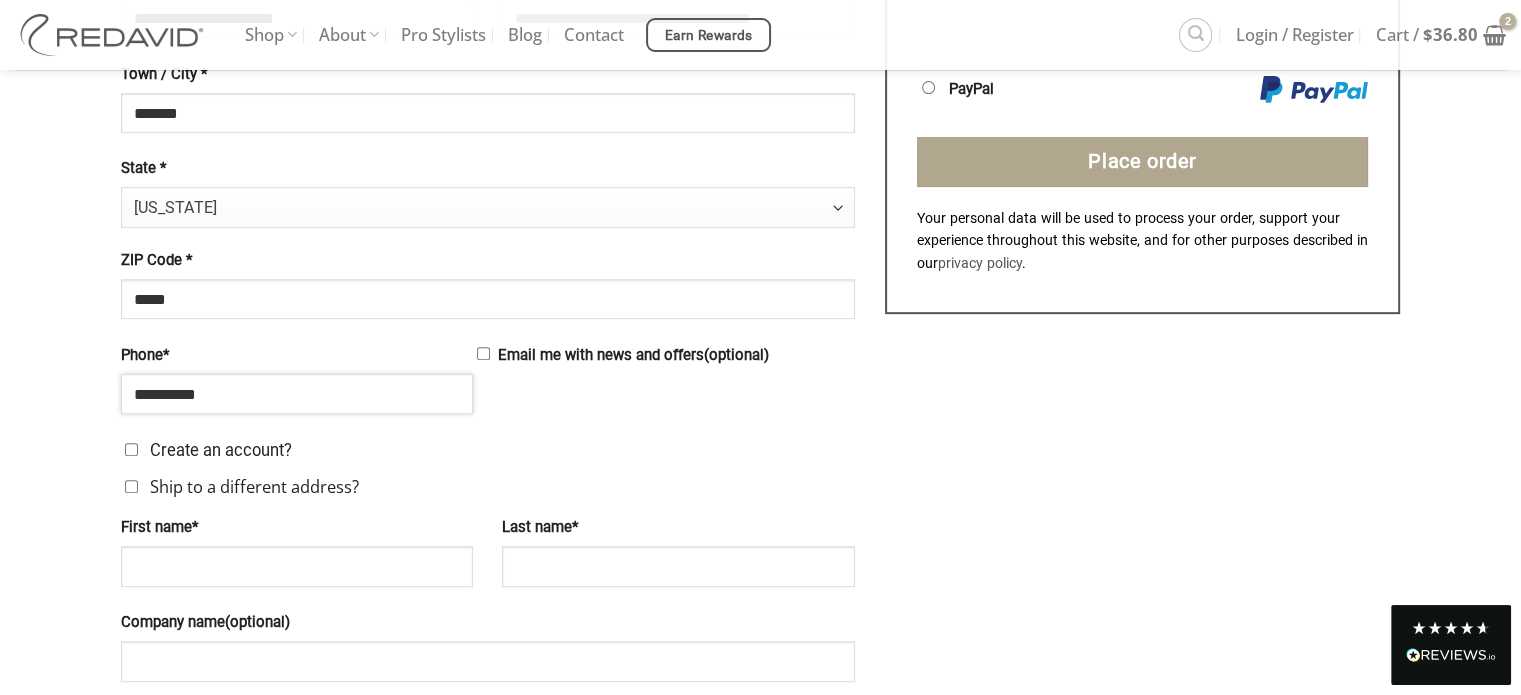 scroll, scrollTop: 884, scrollLeft: 0, axis: vertical 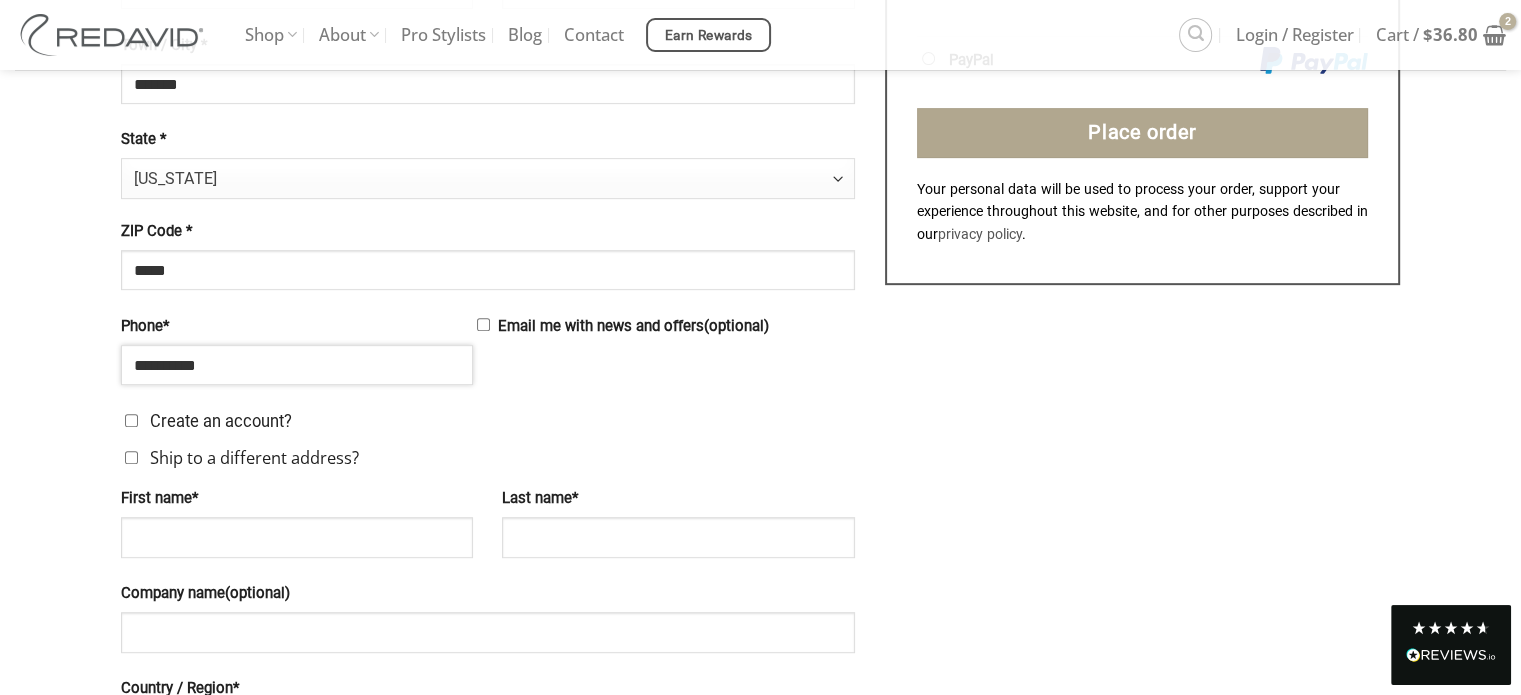 type on "**********" 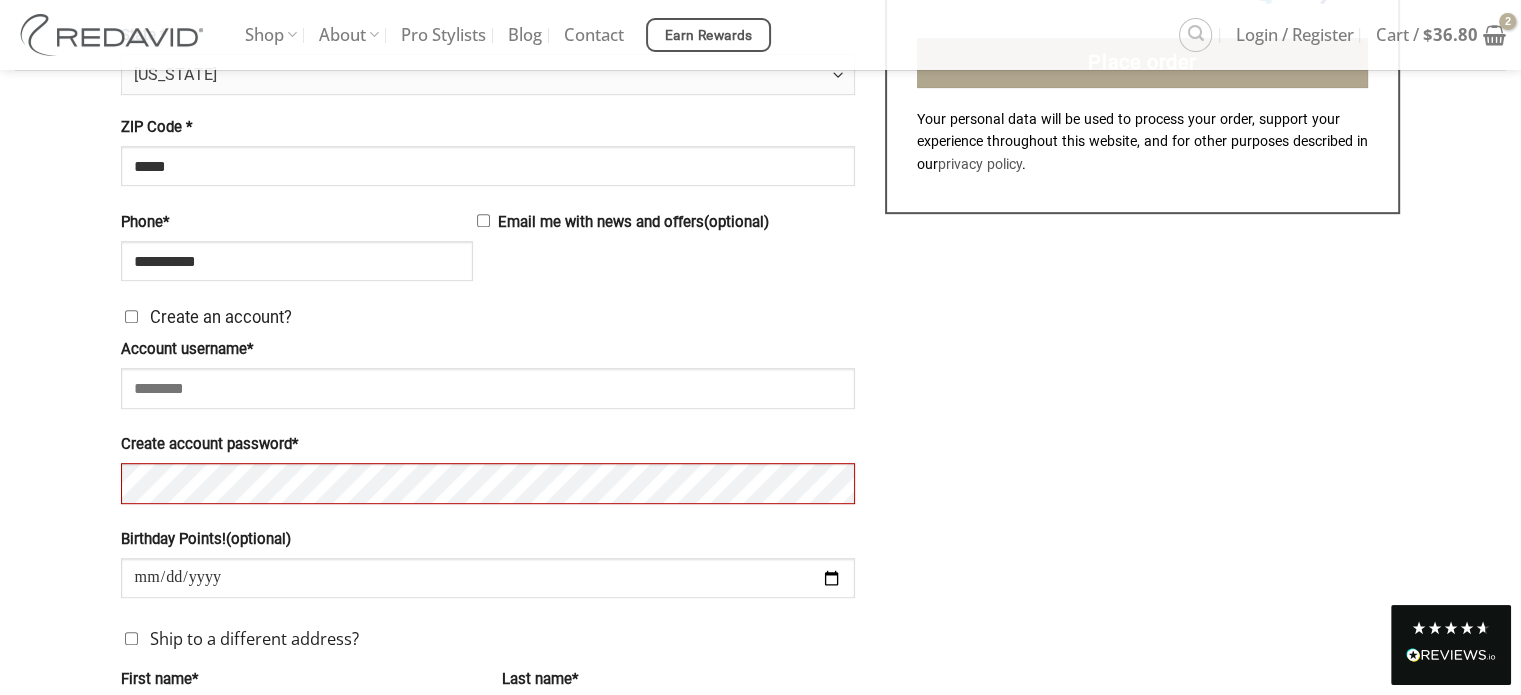 scroll, scrollTop: 1084, scrollLeft: 0, axis: vertical 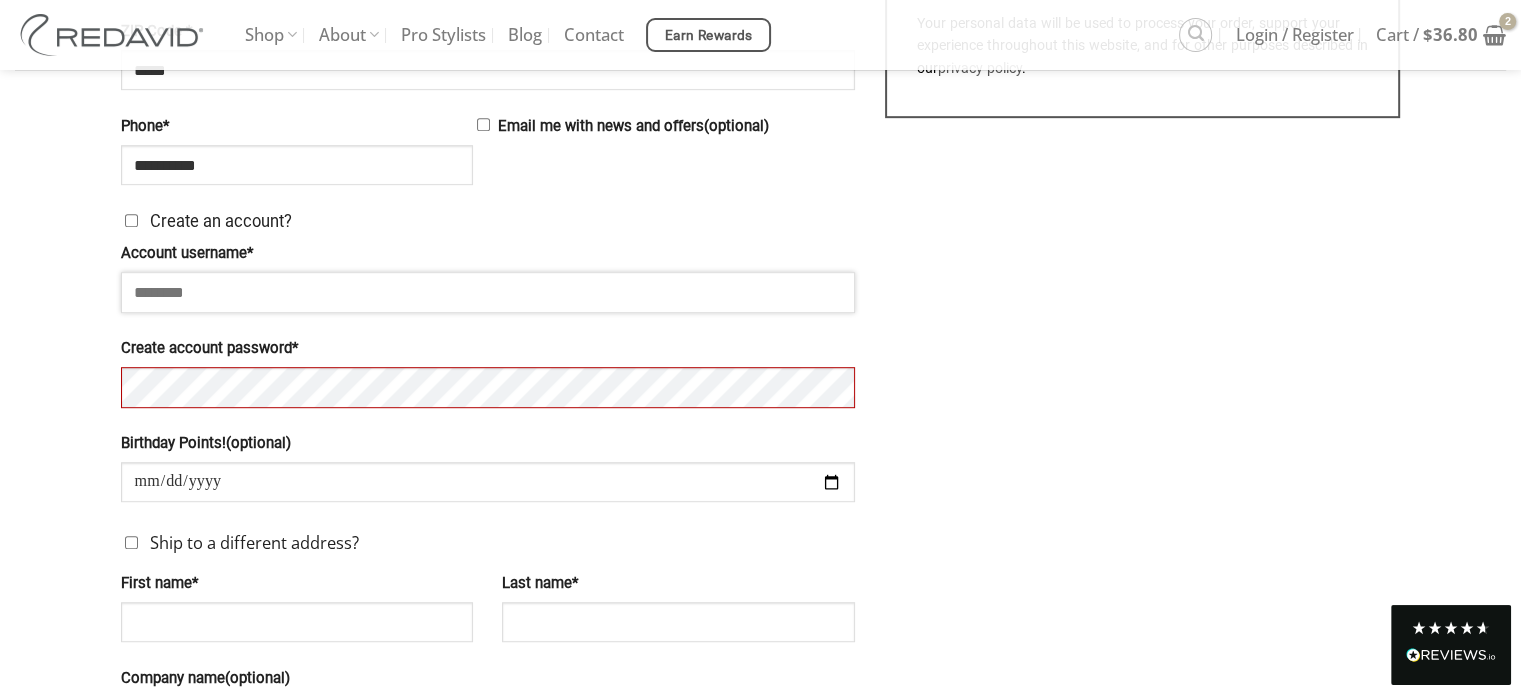 click on "Account username  *" at bounding box center (488, 292) 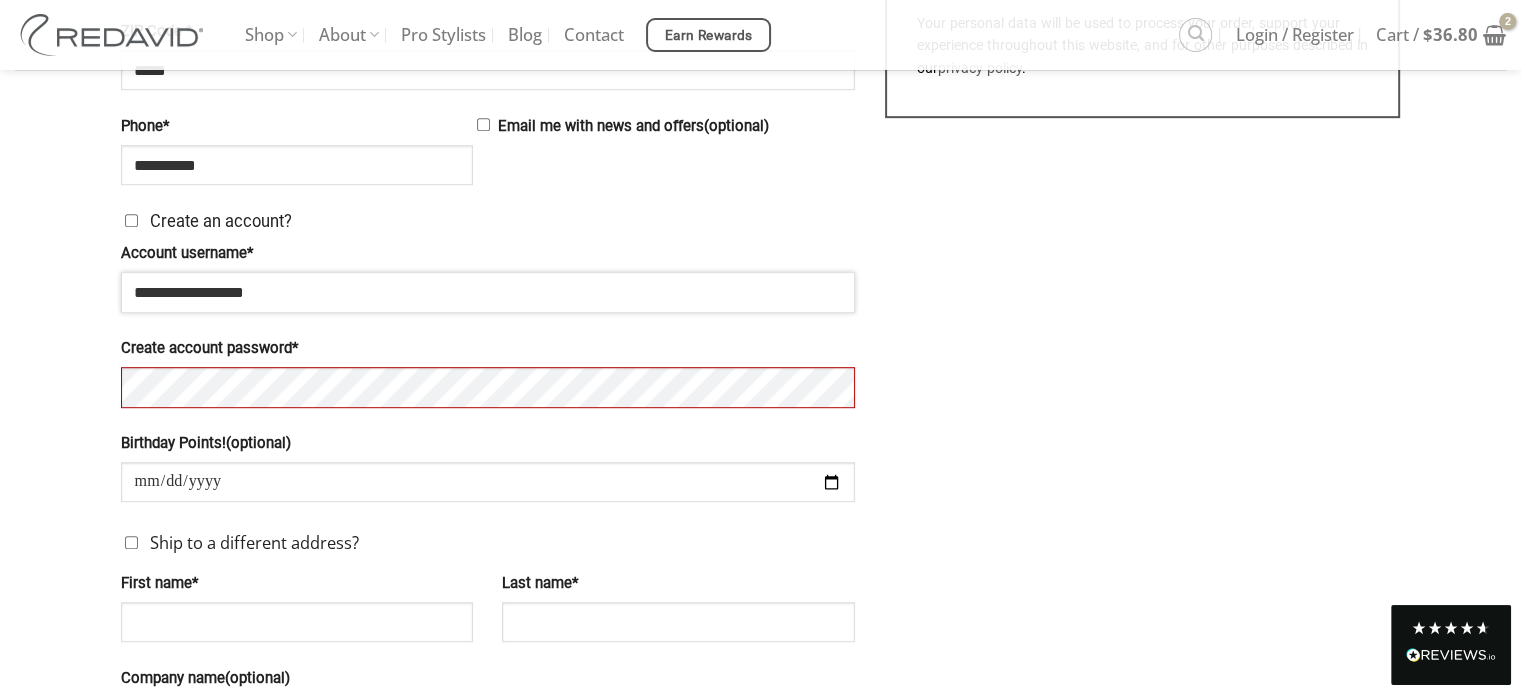 type on "**********" 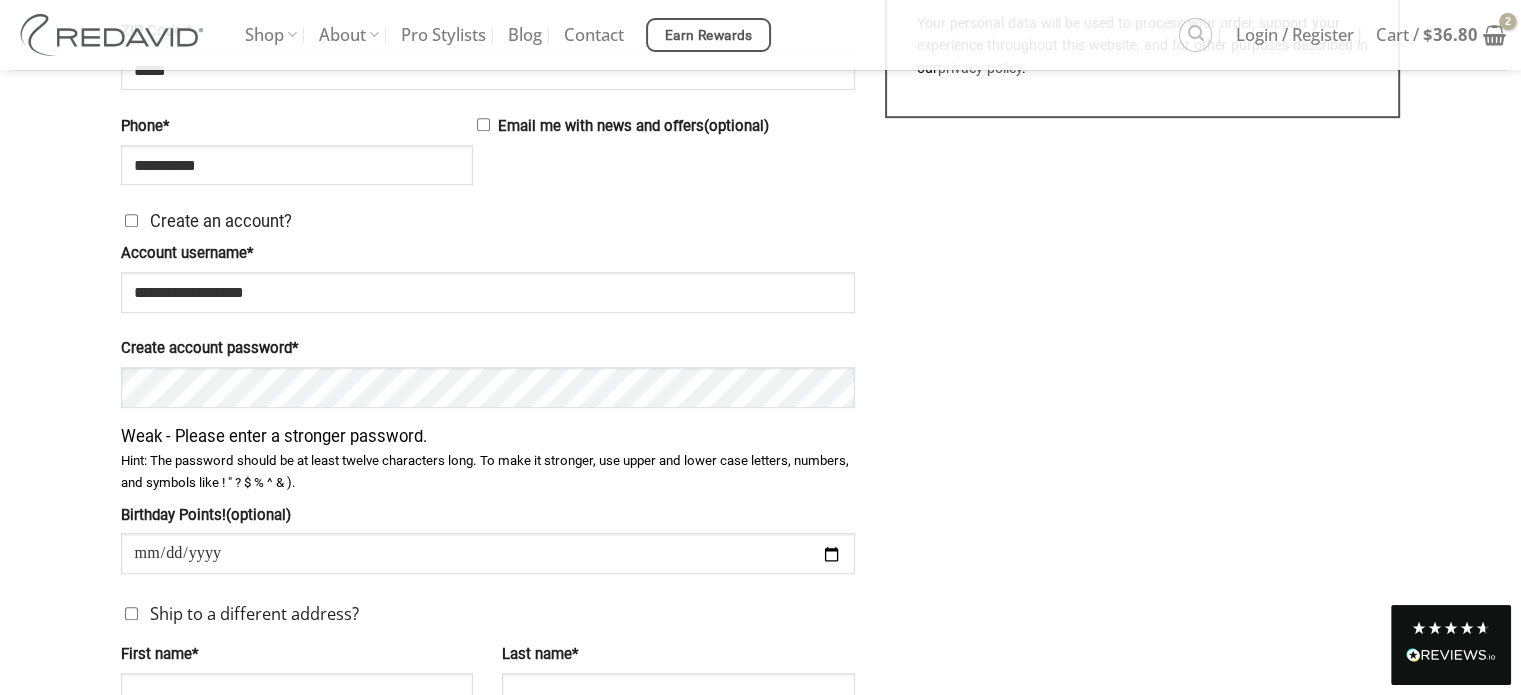 click on "Weak - Please enter a stronger password." at bounding box center (488, 437) 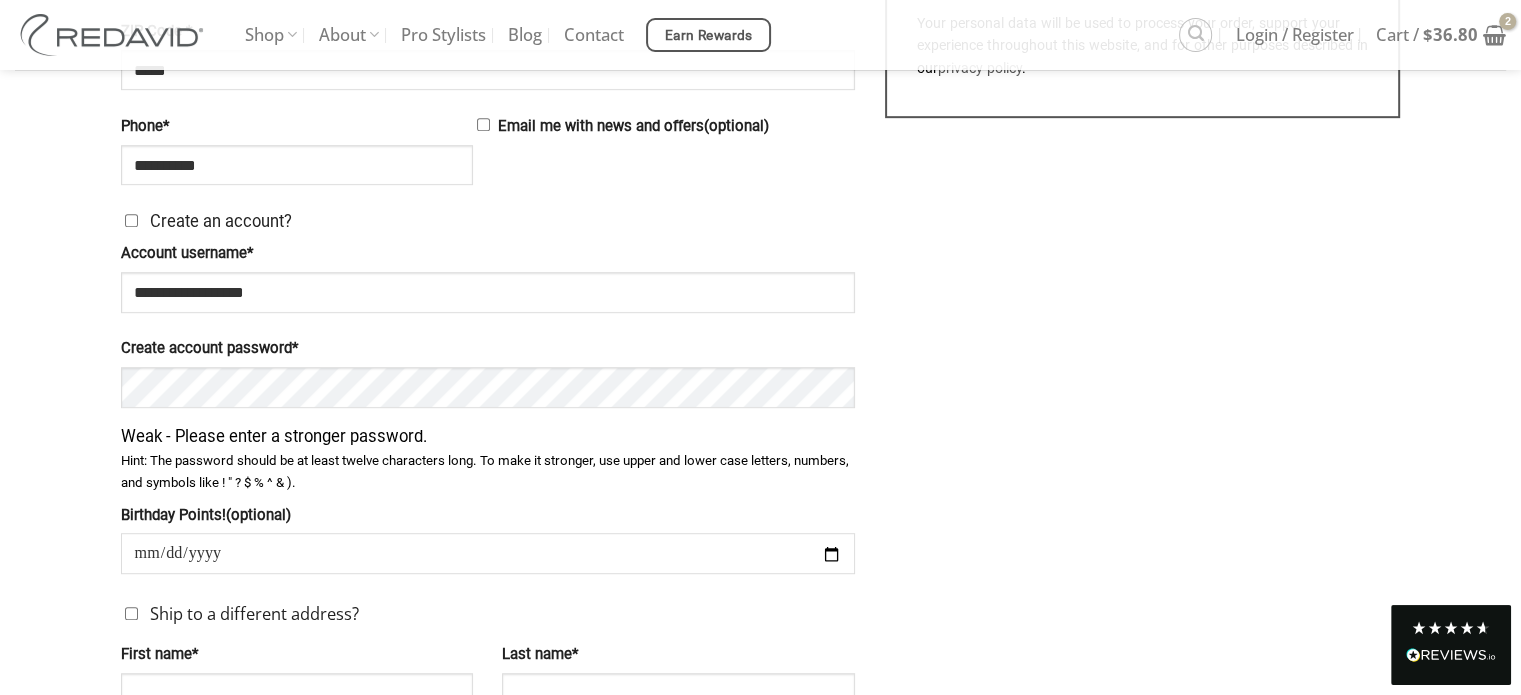 click on "Birthday Points!  (optional)" at bounding box center [488, 553] 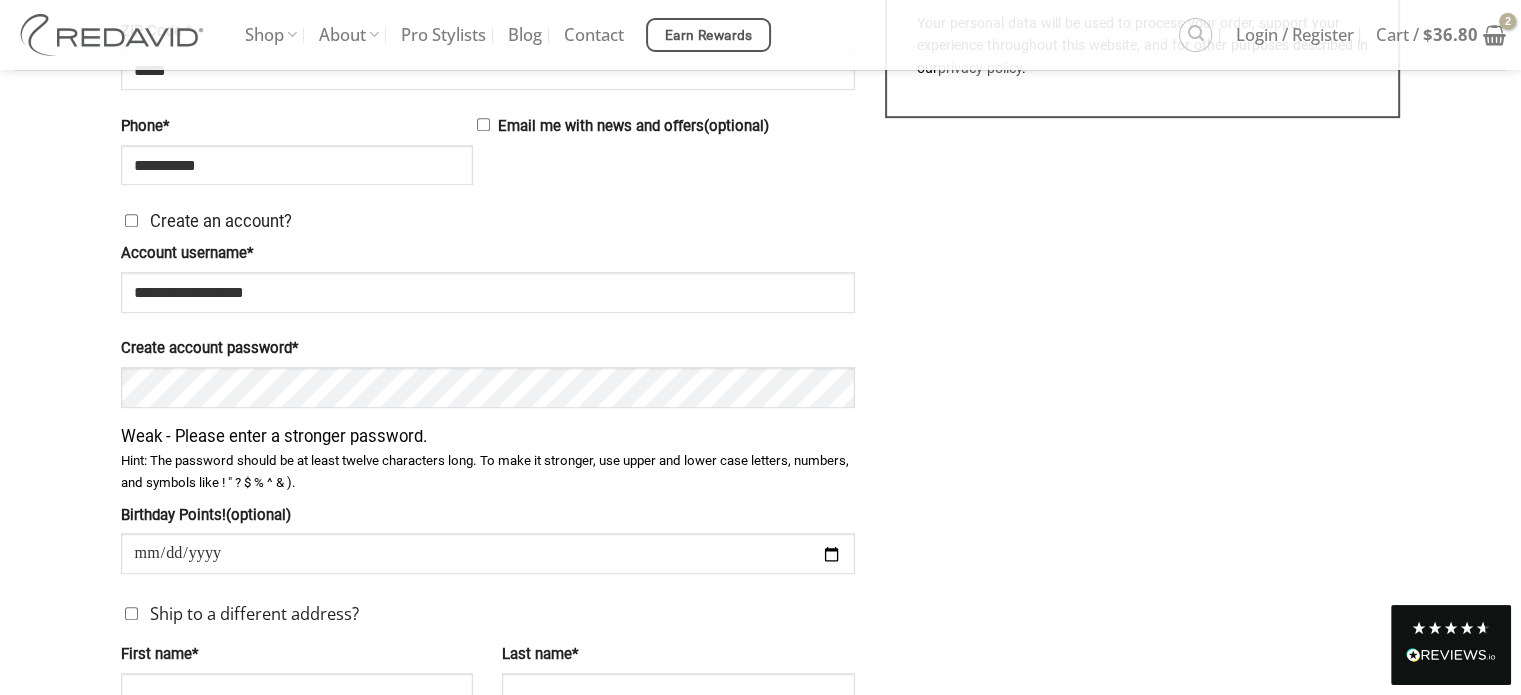 scroll, scrollTop: 1184, scrollLeft: 0, axis: vertical 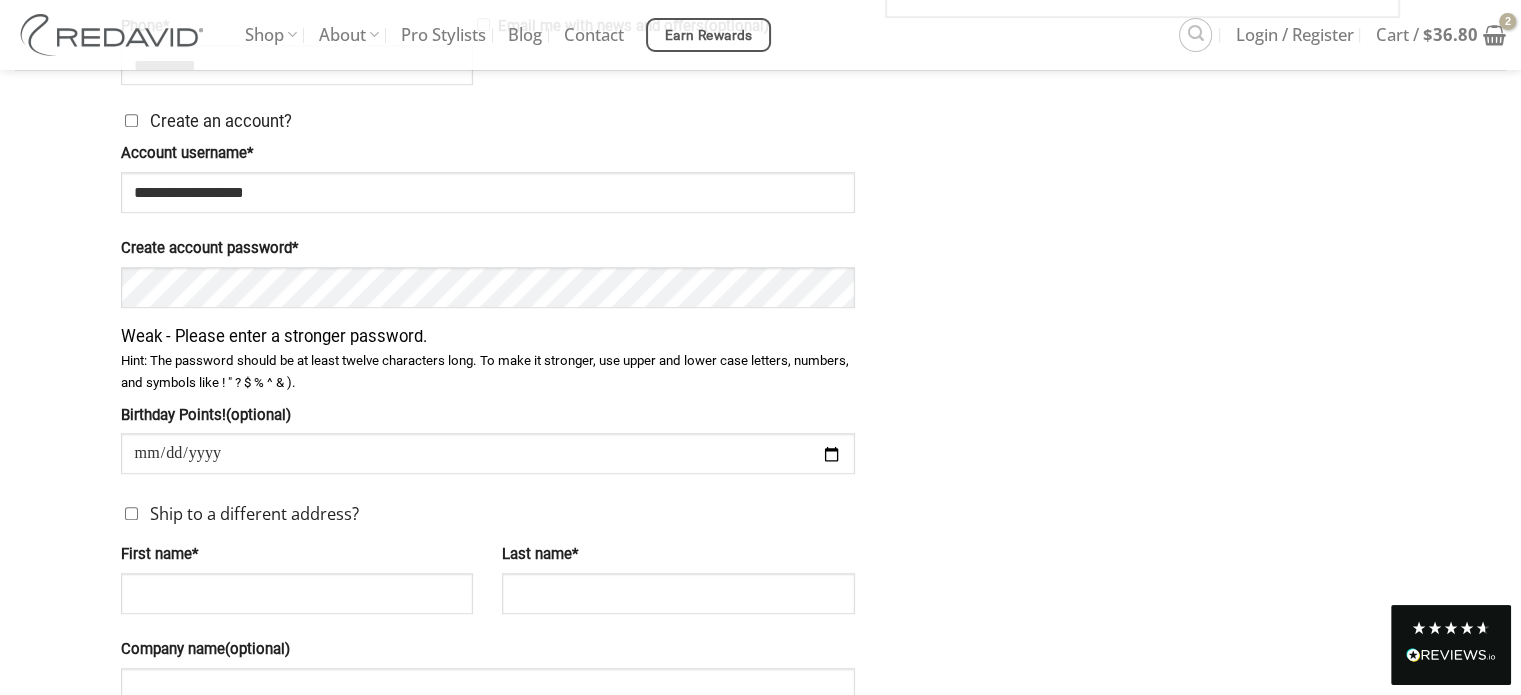 click on "**********" at bounding box center [488, 831] 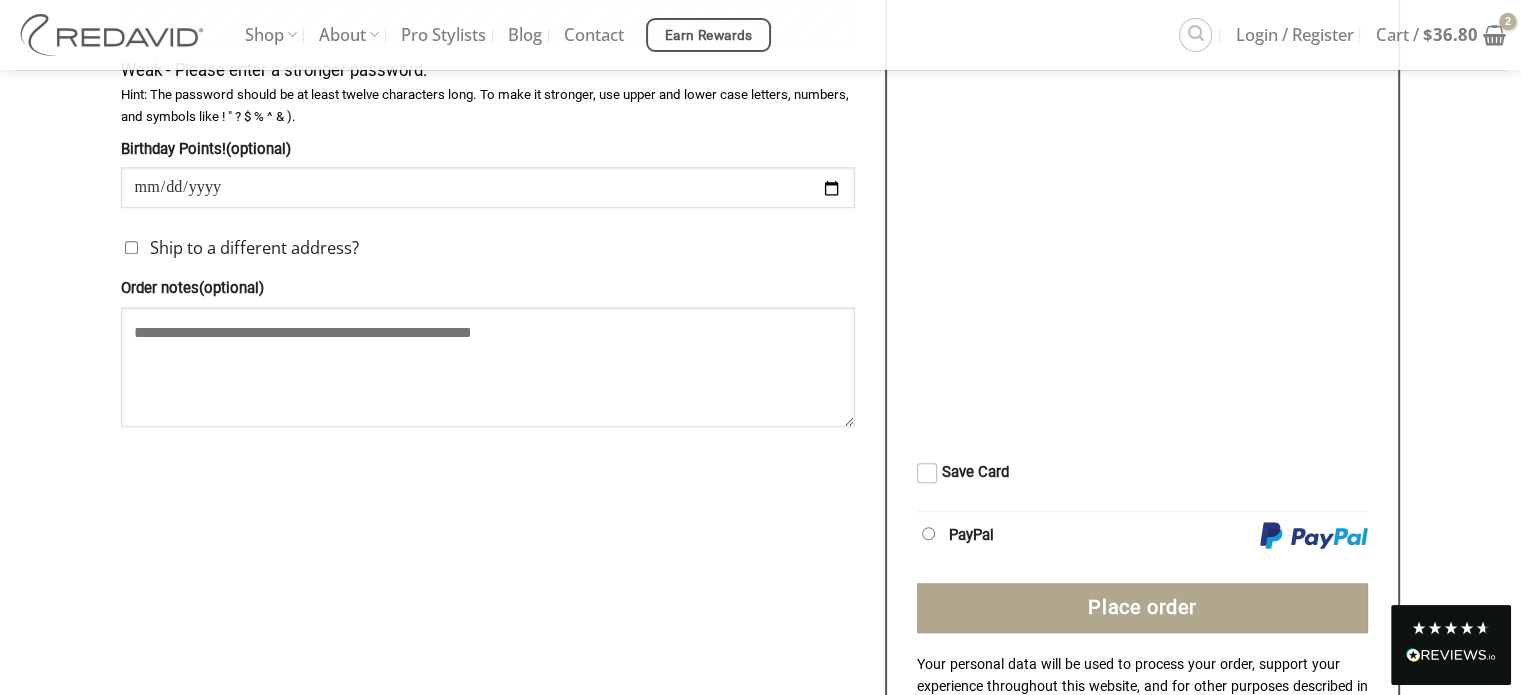 scroll, scrollTop: 1484, scrollLeft: 0, axis: vertical 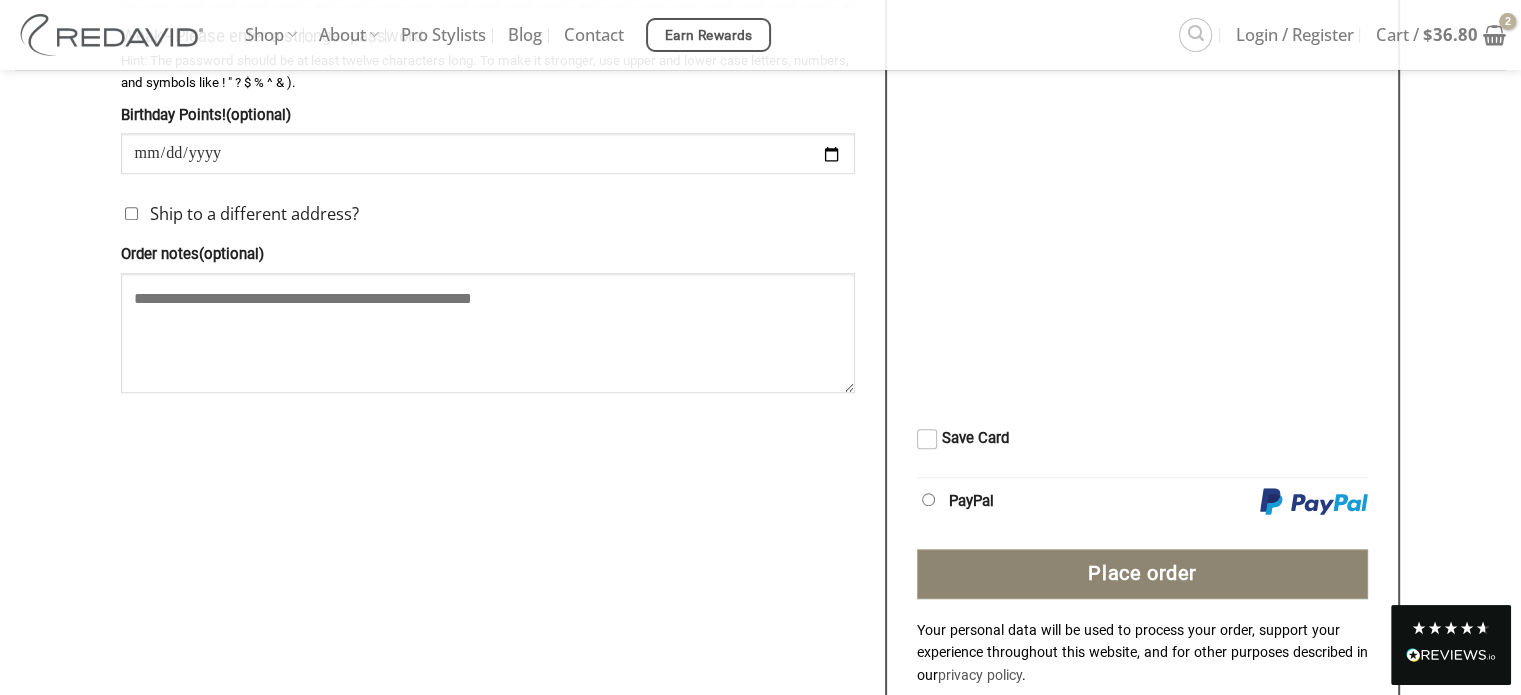 click on "Place order" at bounding box center (1143, 574) 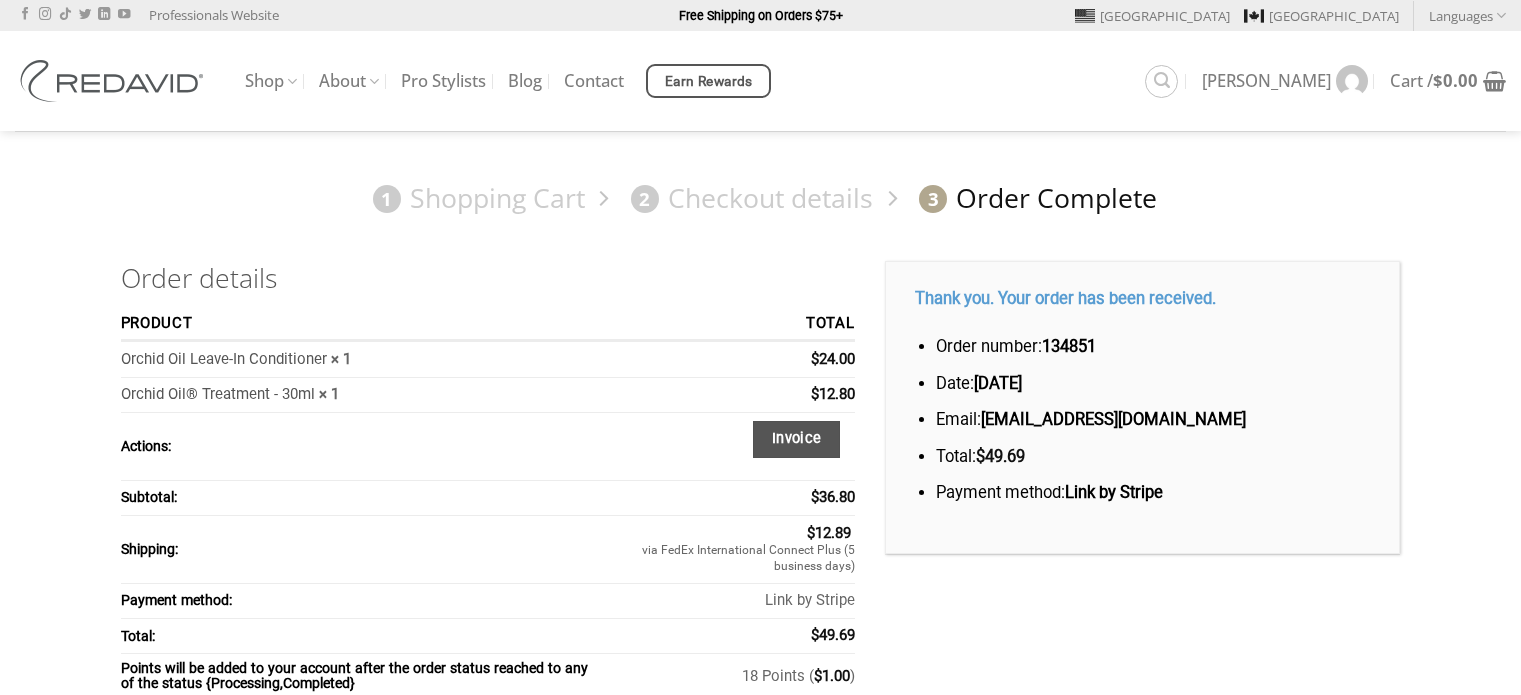 scroll, scrollTop: 0, scrollLeft: 0, axis: both 